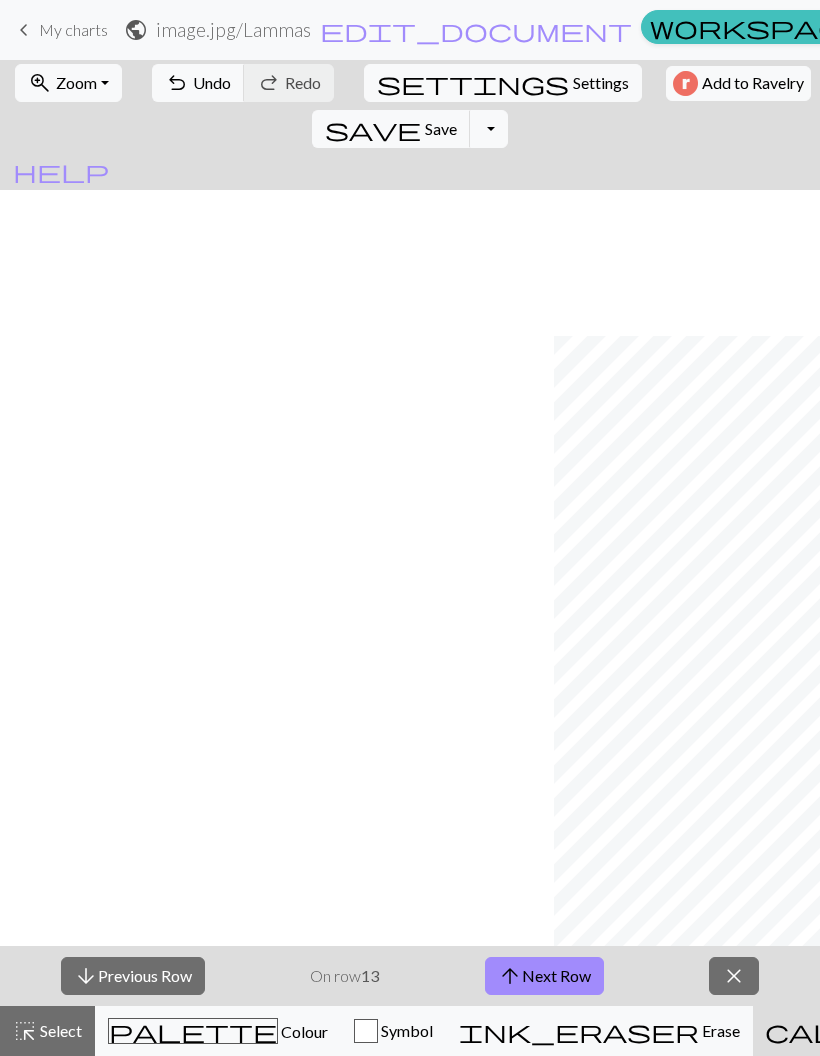 scroll, scrollTop: 0, scrollLeft: 0, axis: both 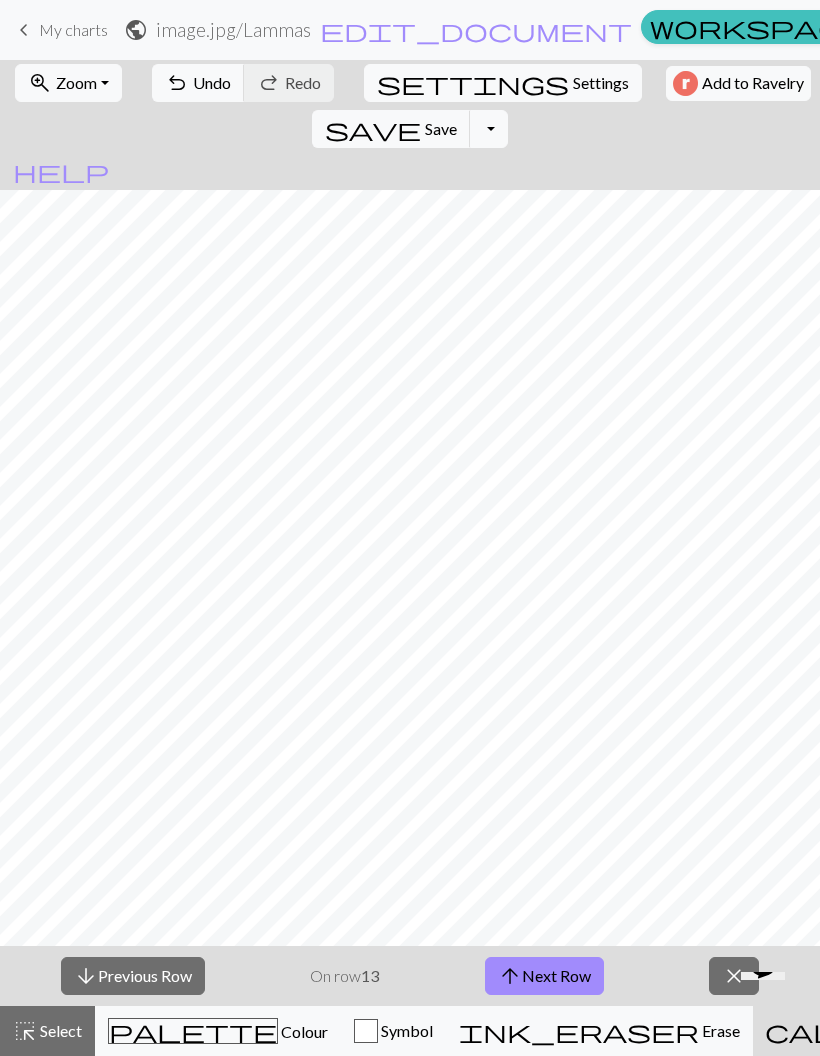 click on "arrow_downward Previous Row" at bounding box center (133, 976) 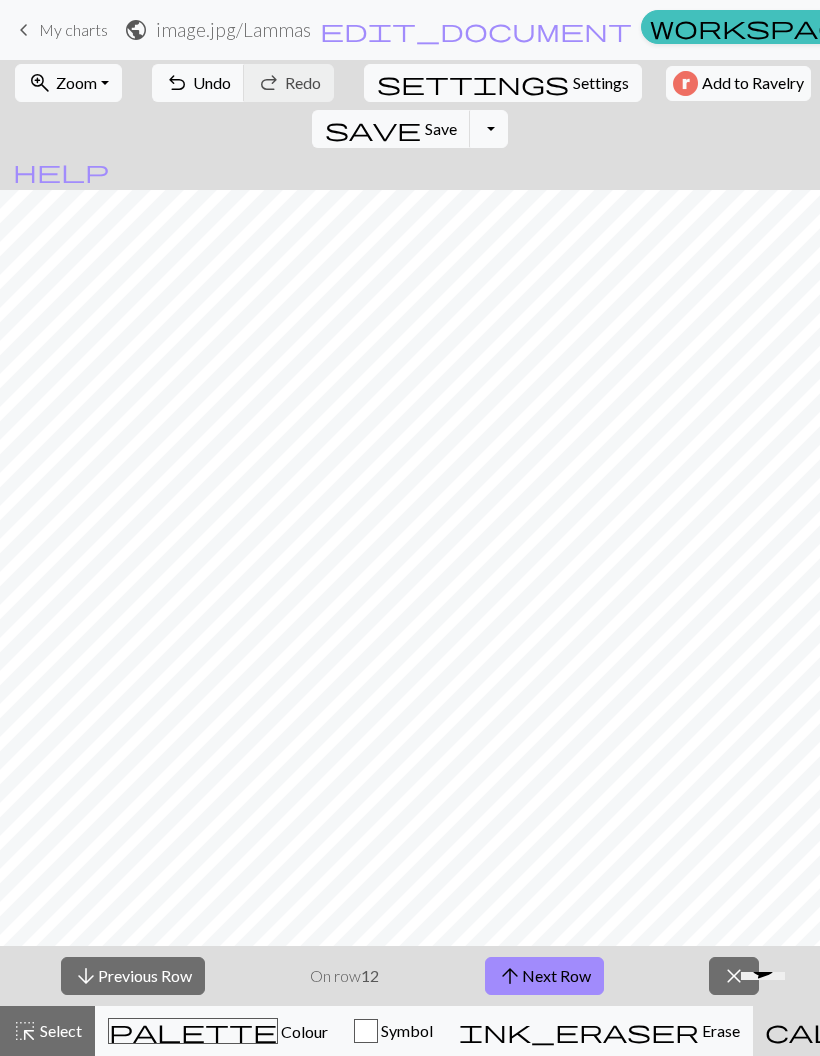 click on "arrow_upward  Next Row" at bounding box center (544, 976) 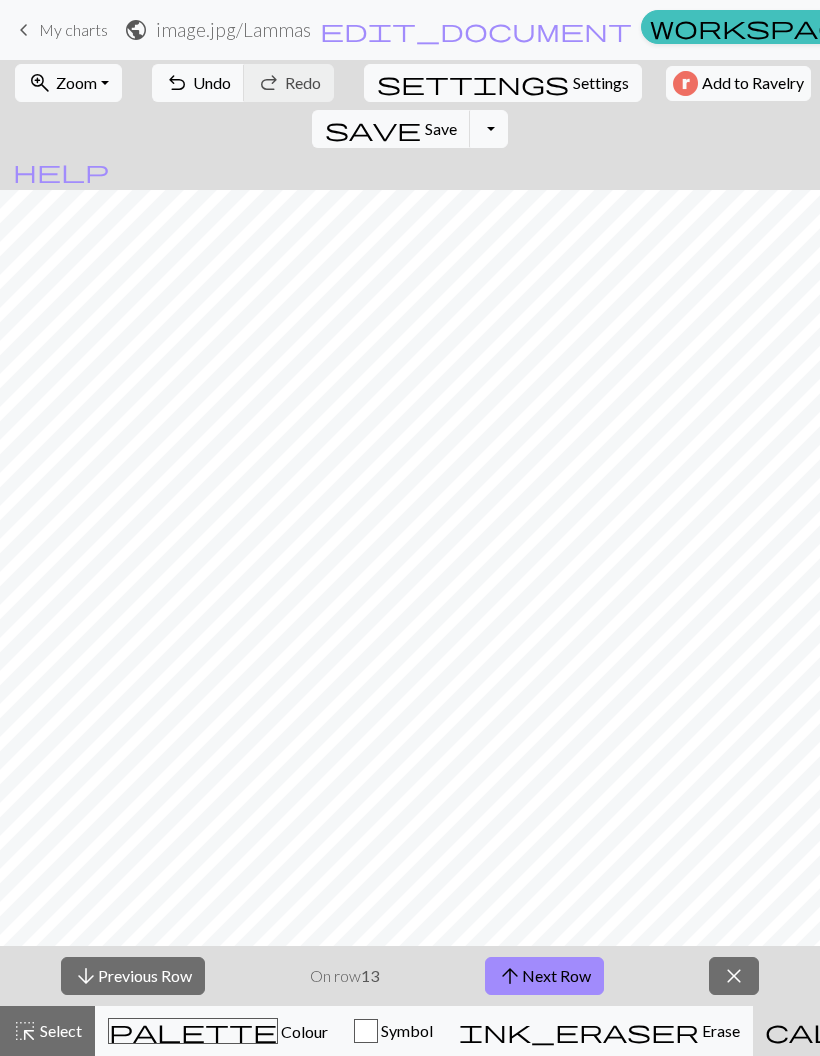 click on "arrow_upward  Next Row" at bounding box center [544, 976] 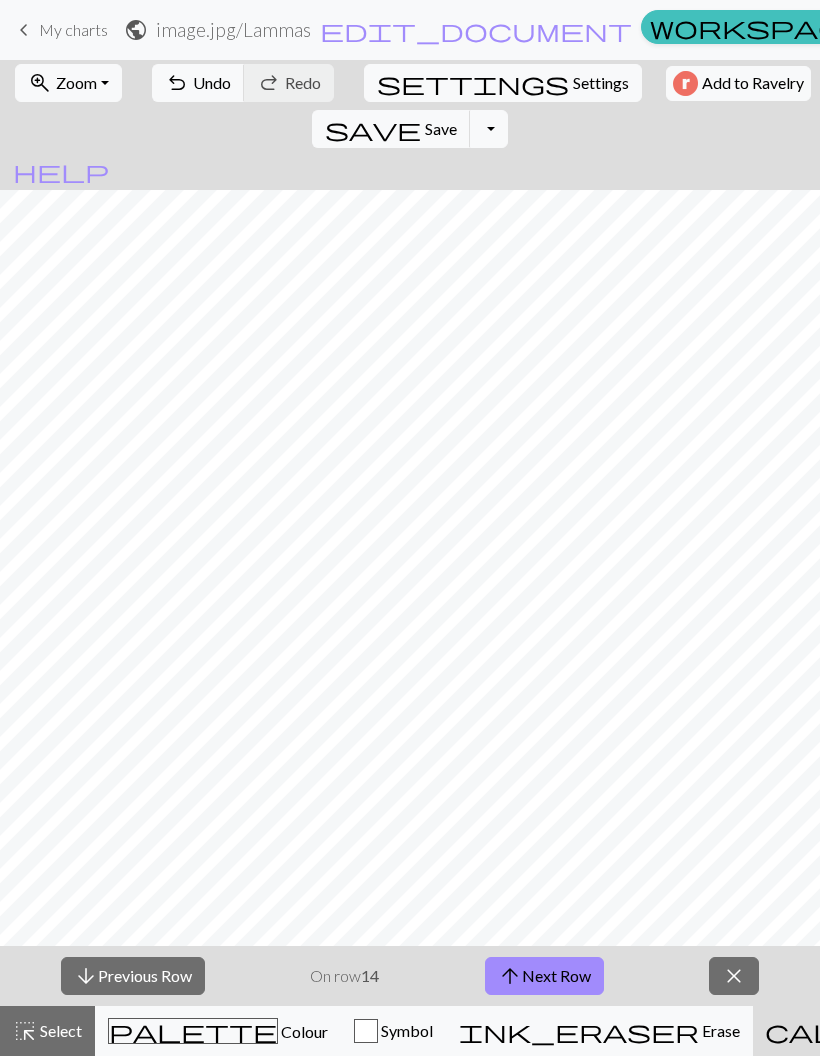 click on "arrow_upward  Next Row" at bounding box center [544, 976] 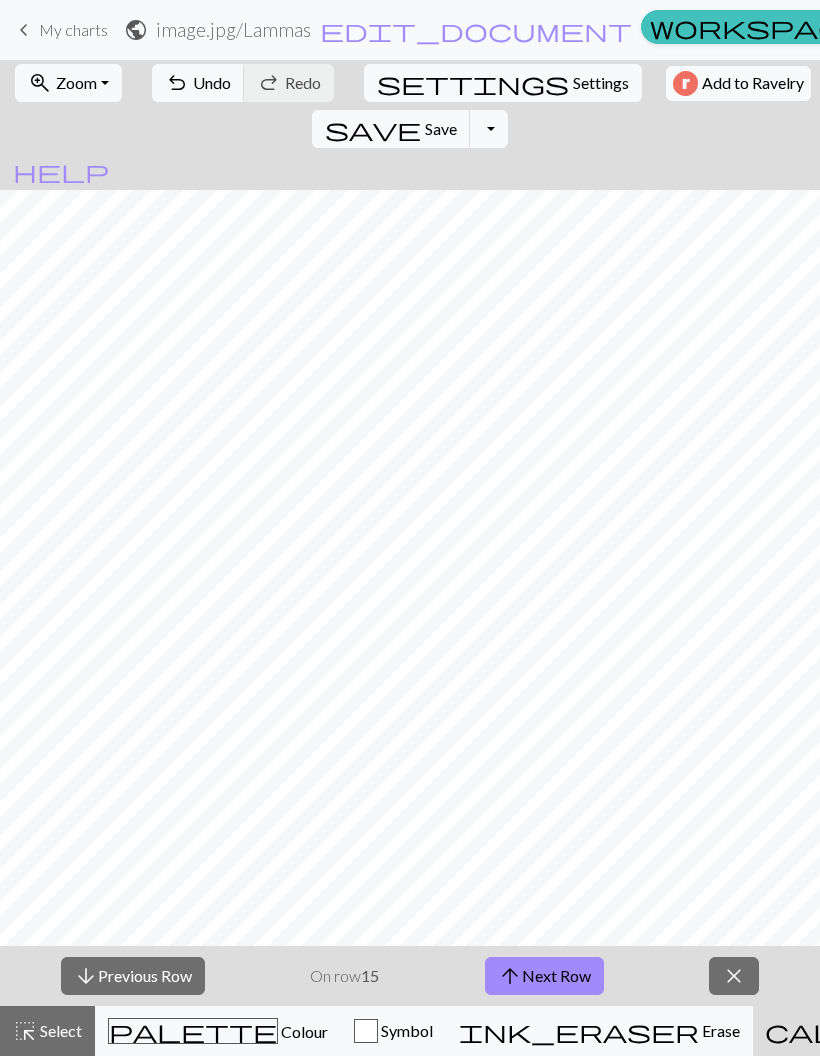 click on "arrow_upward  Next Row" at bounding box center (544, 976) 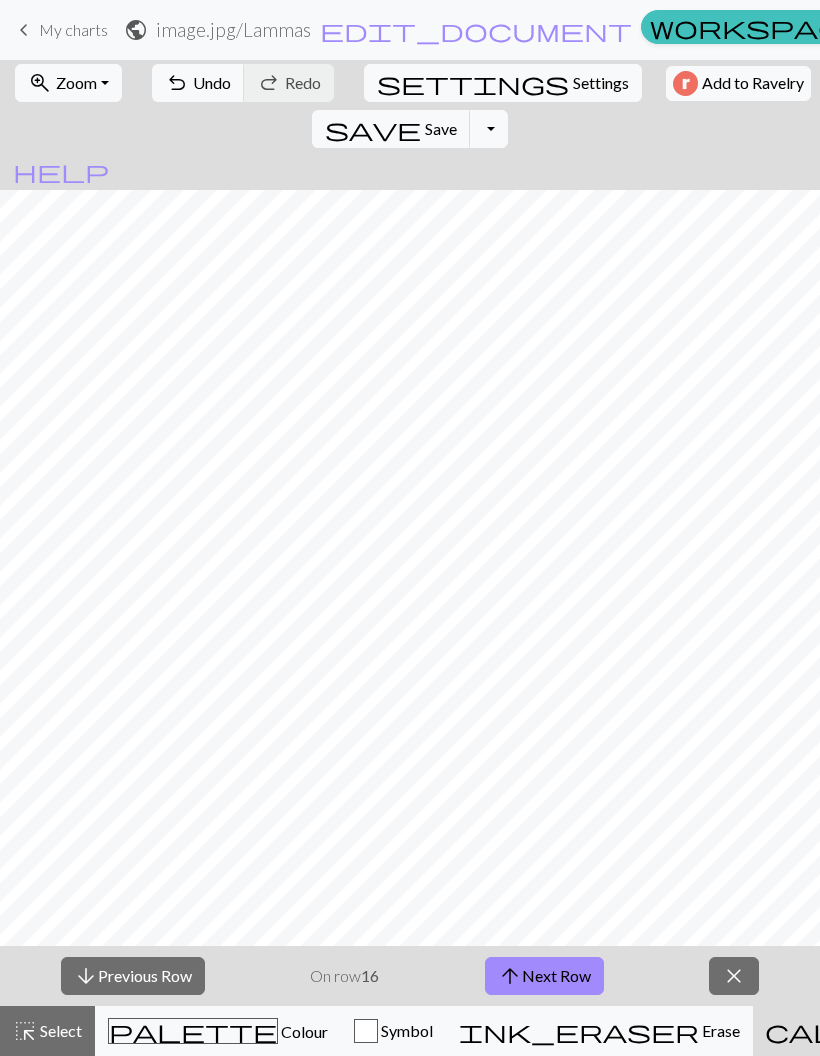 click on "arrow_upward  Next Row" at bounding box center (544, 976) 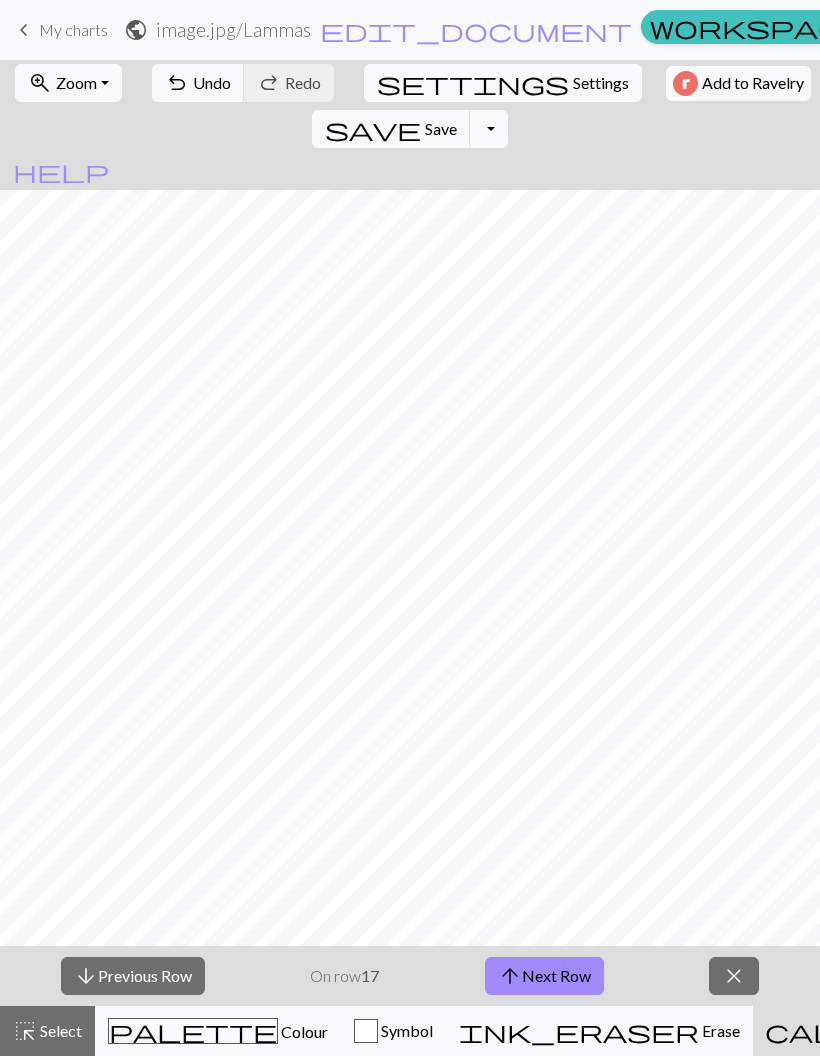 click on "arrow_upward  Next Row" at bounding box center [544, 976] 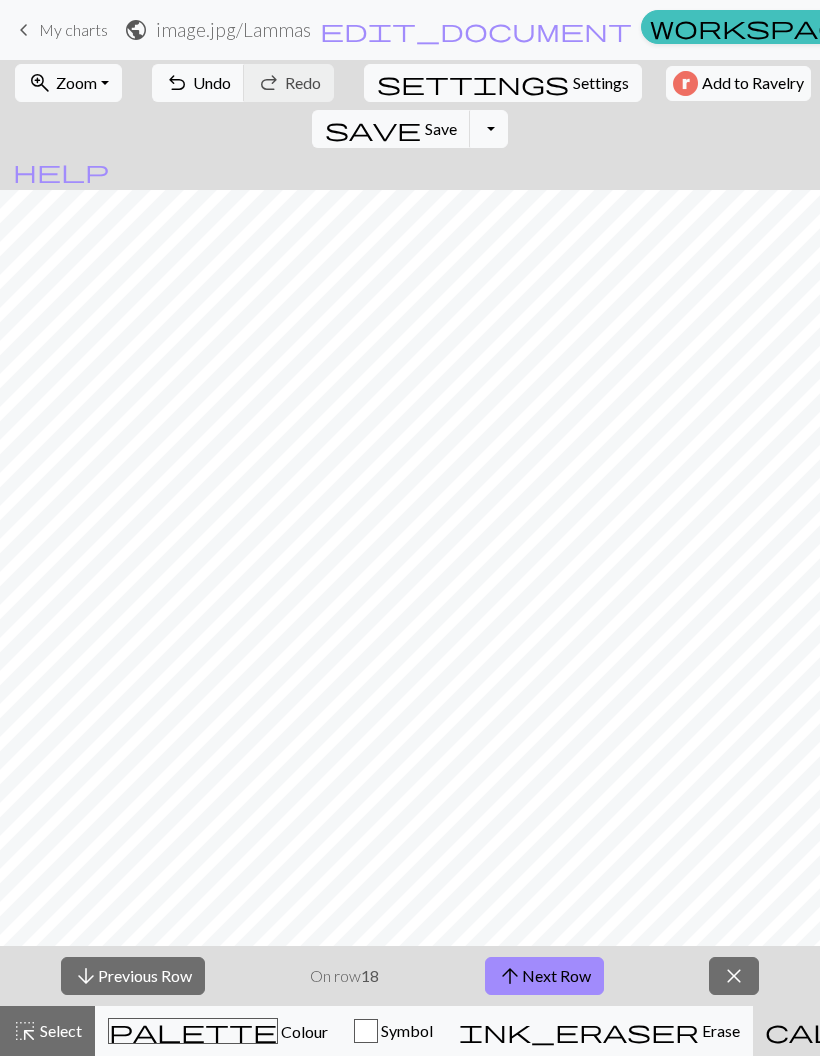 click on "arrow_upward  Next Row" at bounding box center (544, 976) 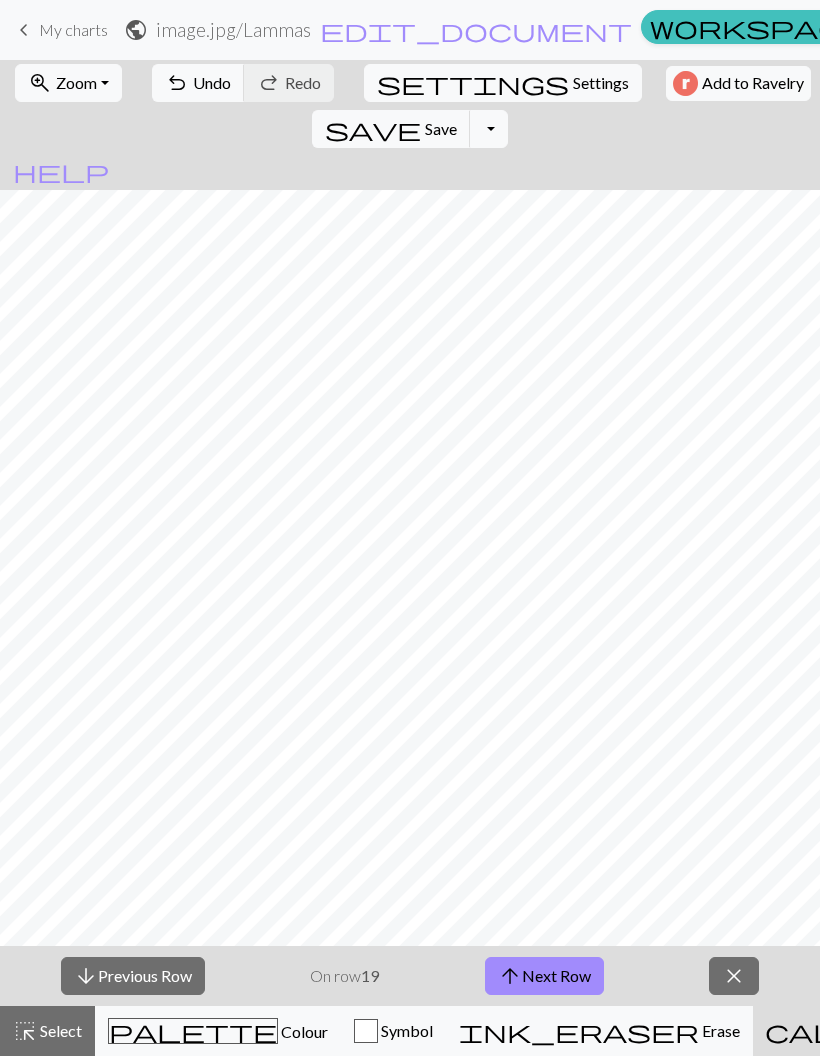click on "arrow_upward  Next Row" at bounding box center (544, 976) 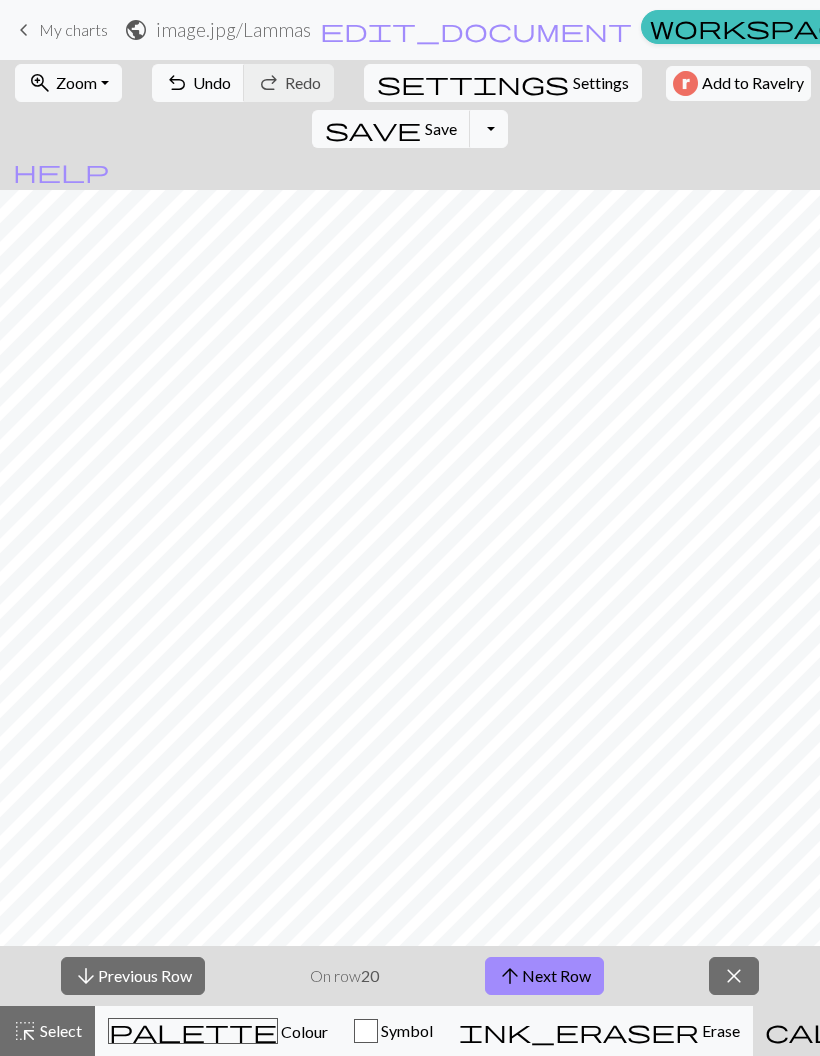 click on "arrow_upward  Next Row" at bounding box center [544, 976] 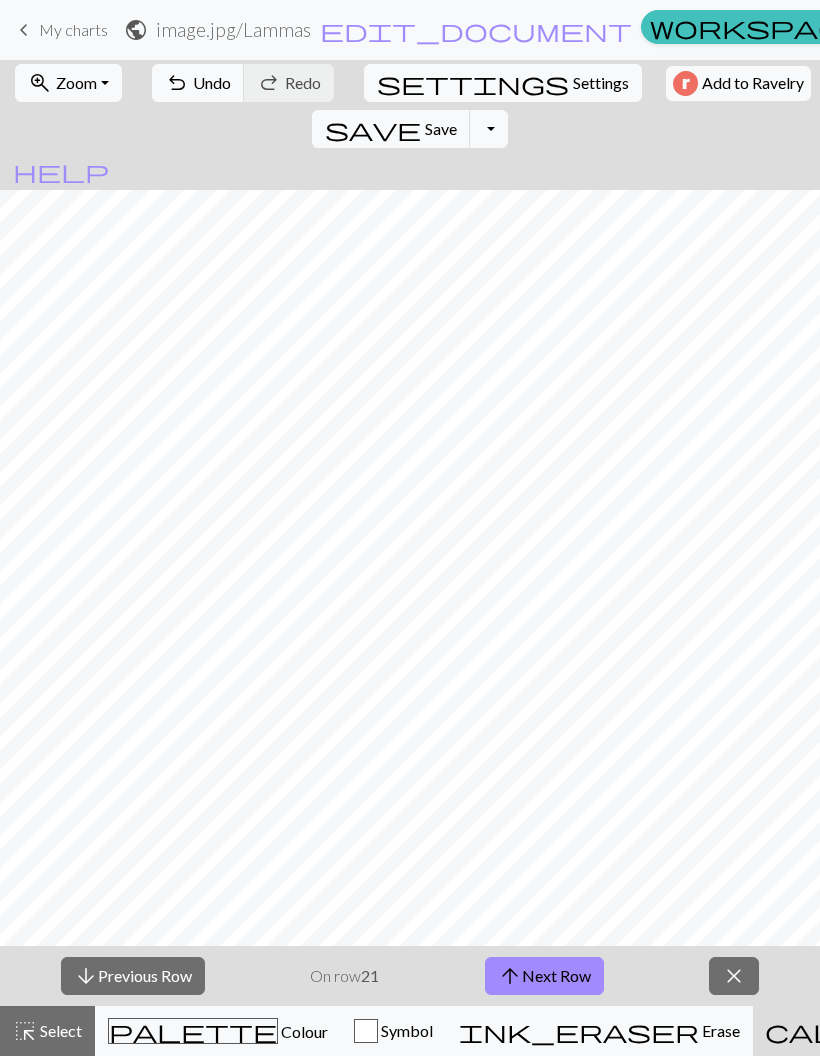 click on "arrow_upward  Next Row" at bounding box center (544, 976) 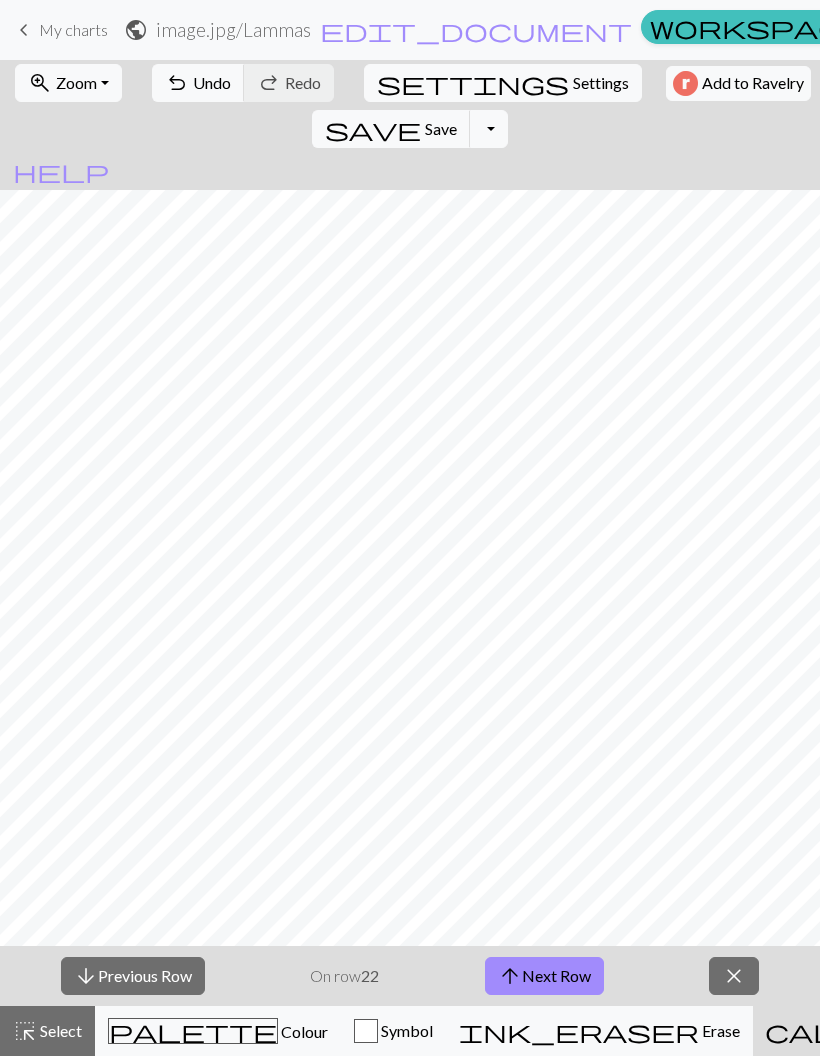 click on "arrow_upward  Next Row" at bounding box center (544, 976) 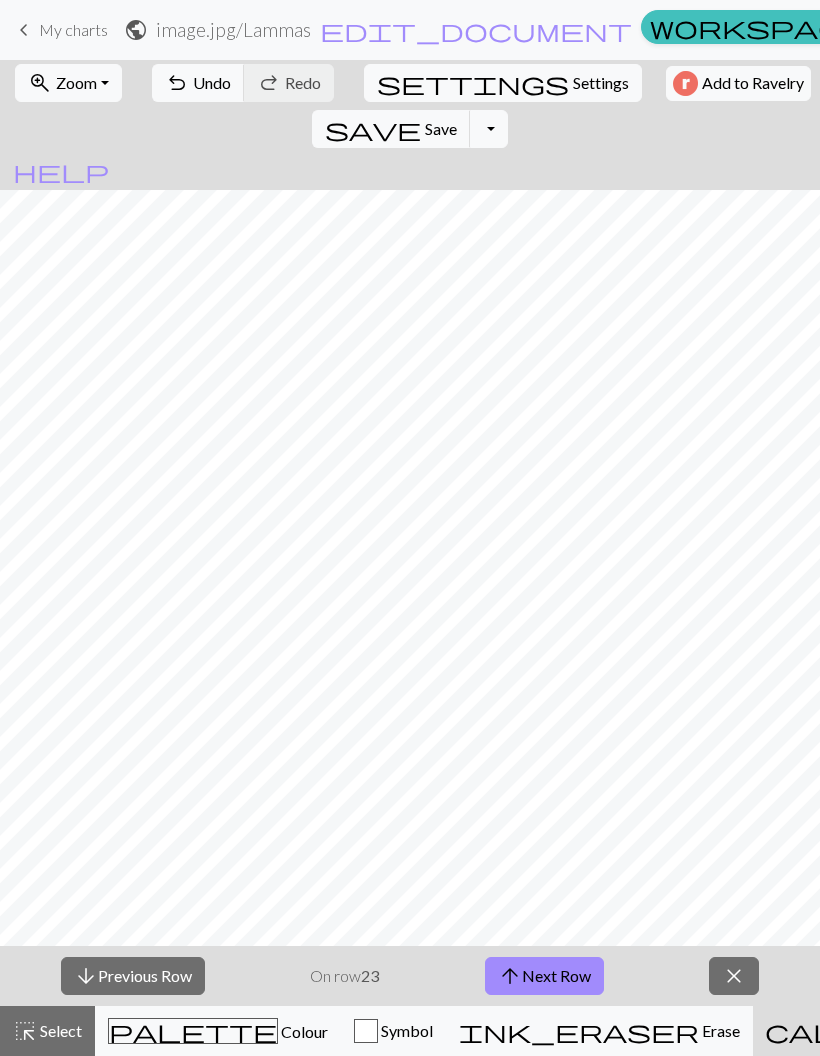 click on "arrow_upward  Next Row" at bounding box center (544, 976) 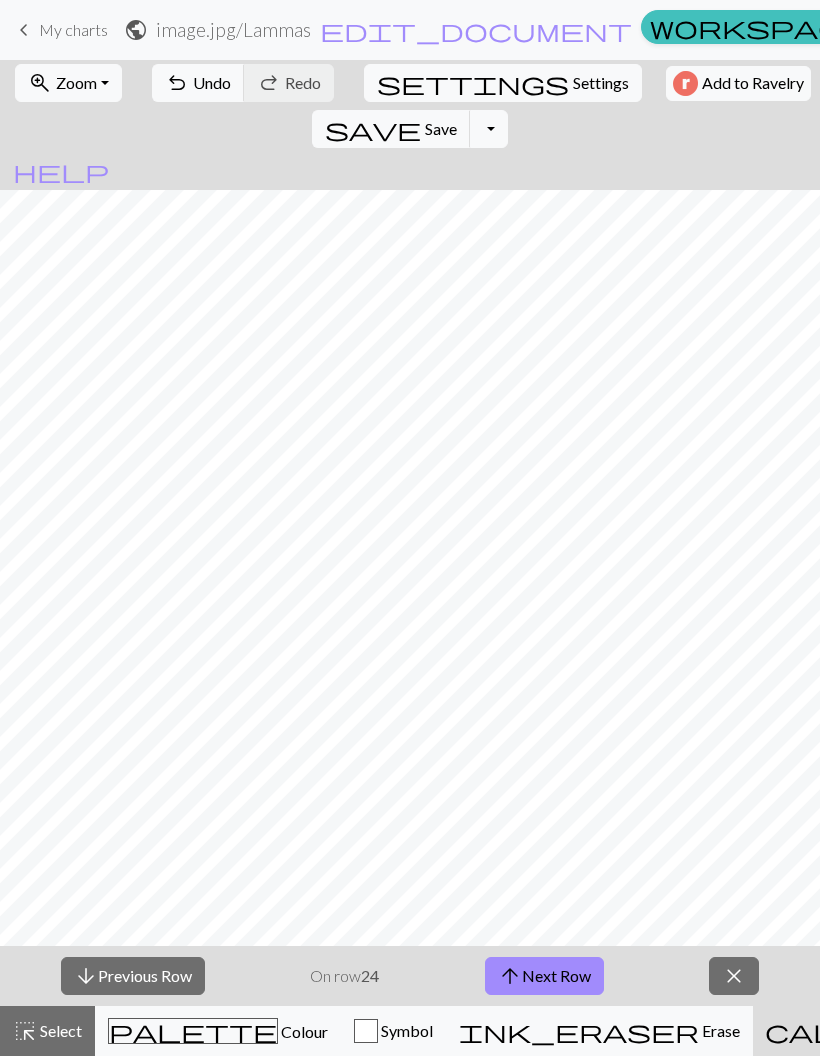 click on "arrow_upward  Next Row" at bounding box center (544, 976) 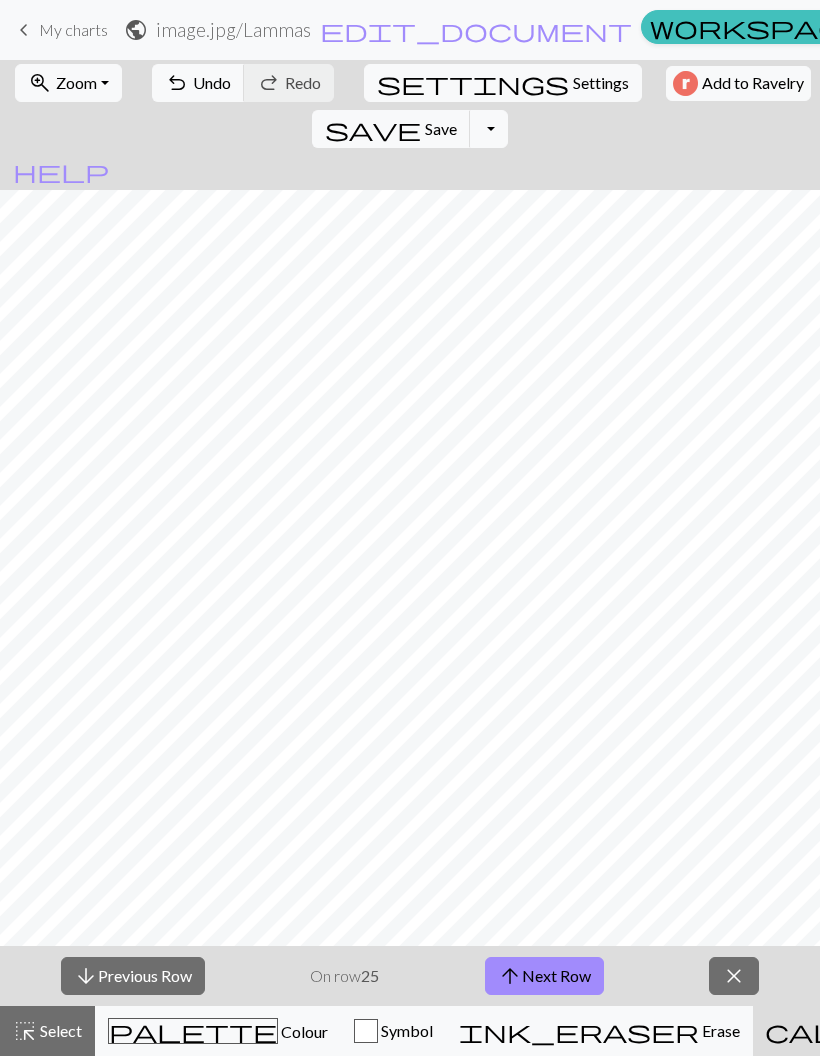 click on "arrow_downward Previous Row" at bounding box center [133, 976] 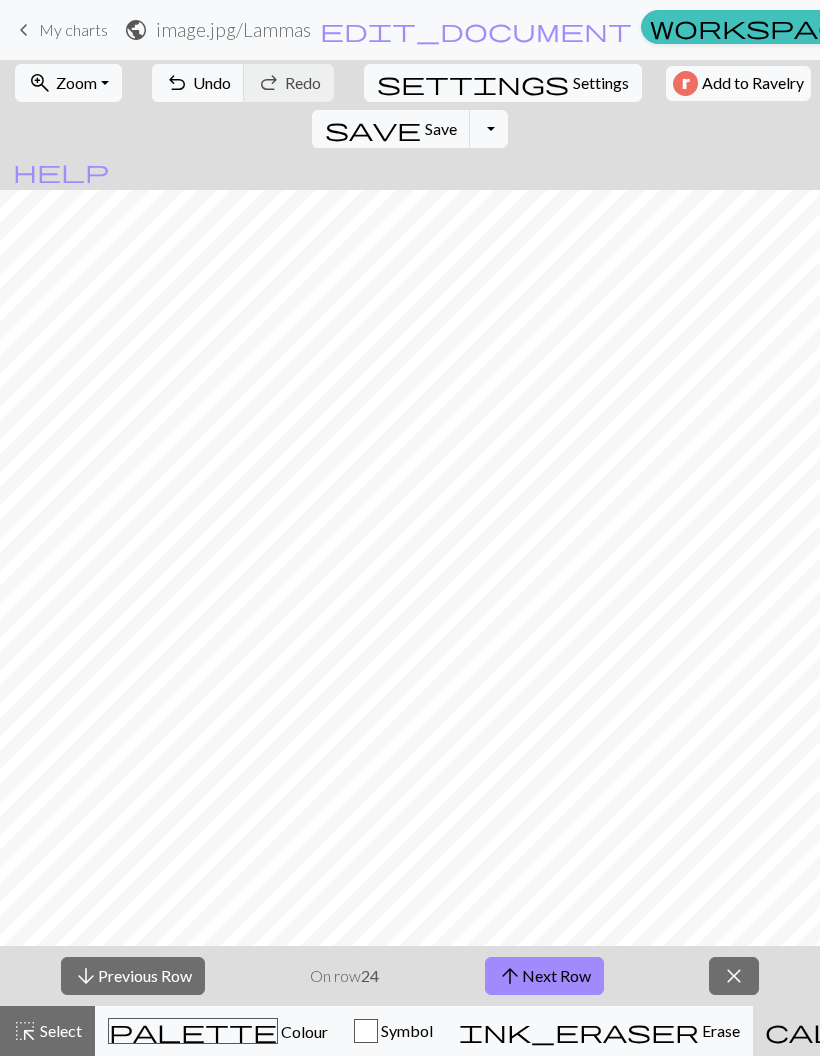 click on "arrow_upward  Next Row" at bounding box center (544, 976) 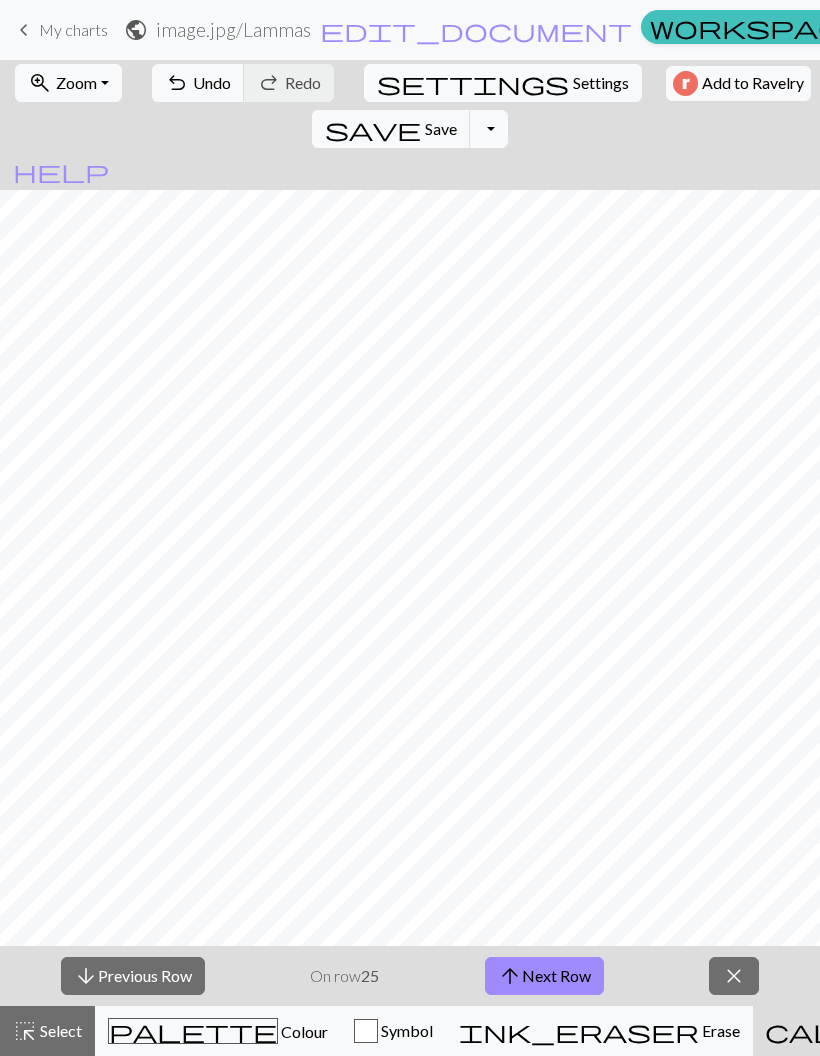 click on "arrow_upward  Next Row" at bounding box center [544, 976] 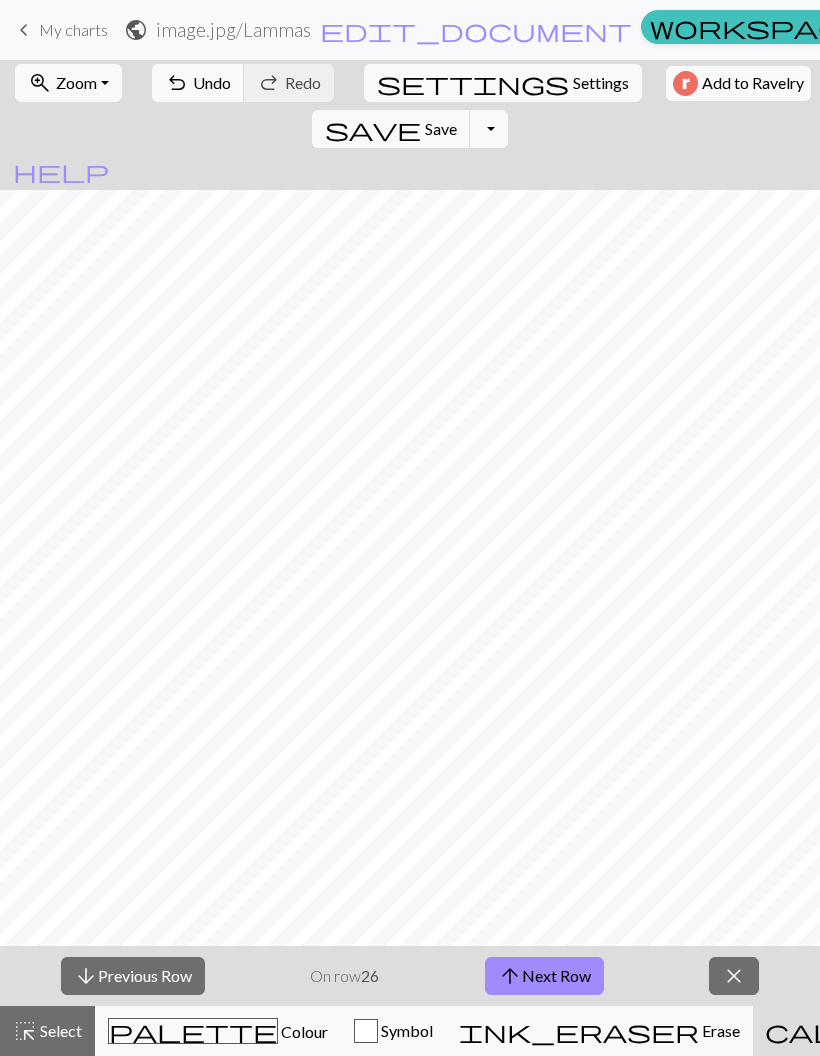 click on "arrow_upward  Next Row" at bounding box center [544, 976] 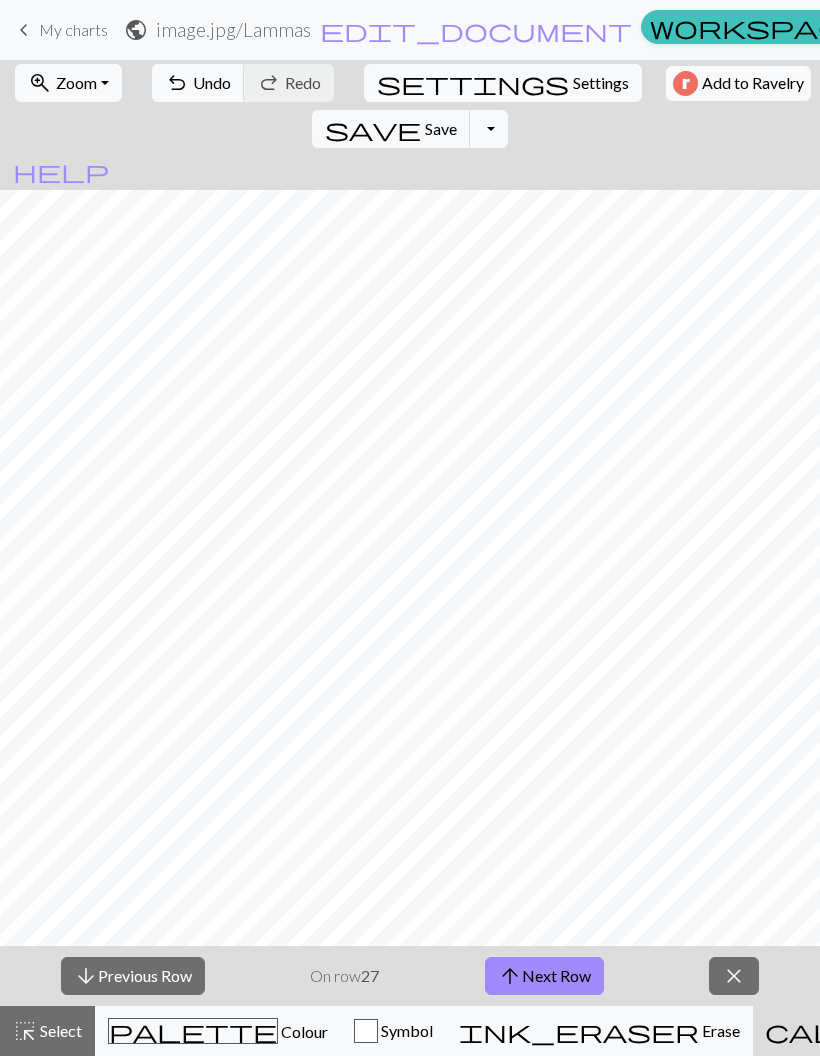 click on "arrow_upward  Next Row" at bounding box center (544, 976) 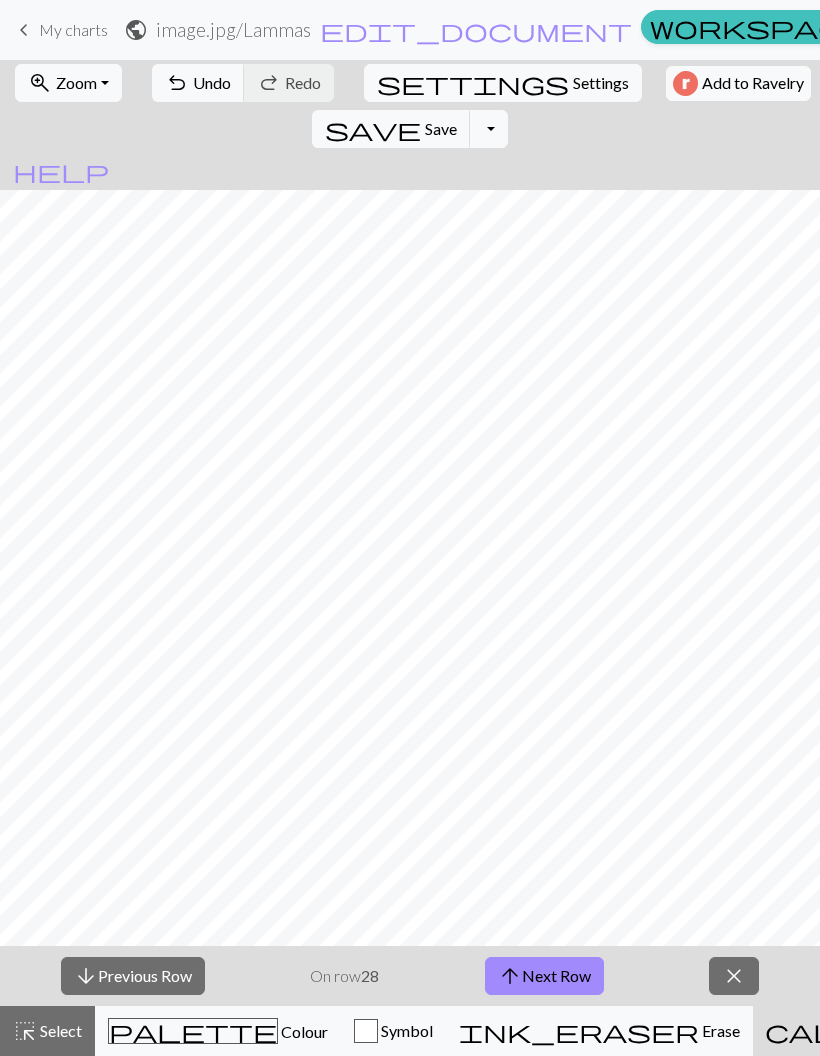 click on "arrow_upward  Next Row" at bounding box center (544, 976) 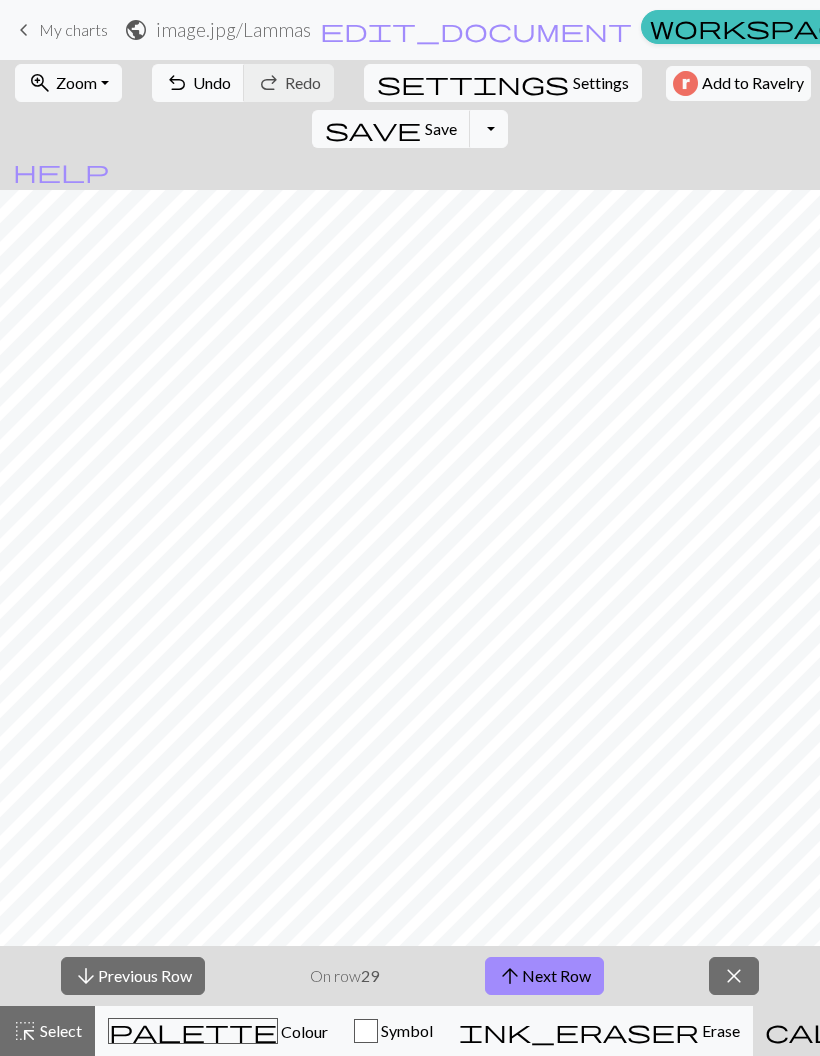 click on "arrow_upward  Next Row" at bounding box center [544, 976] 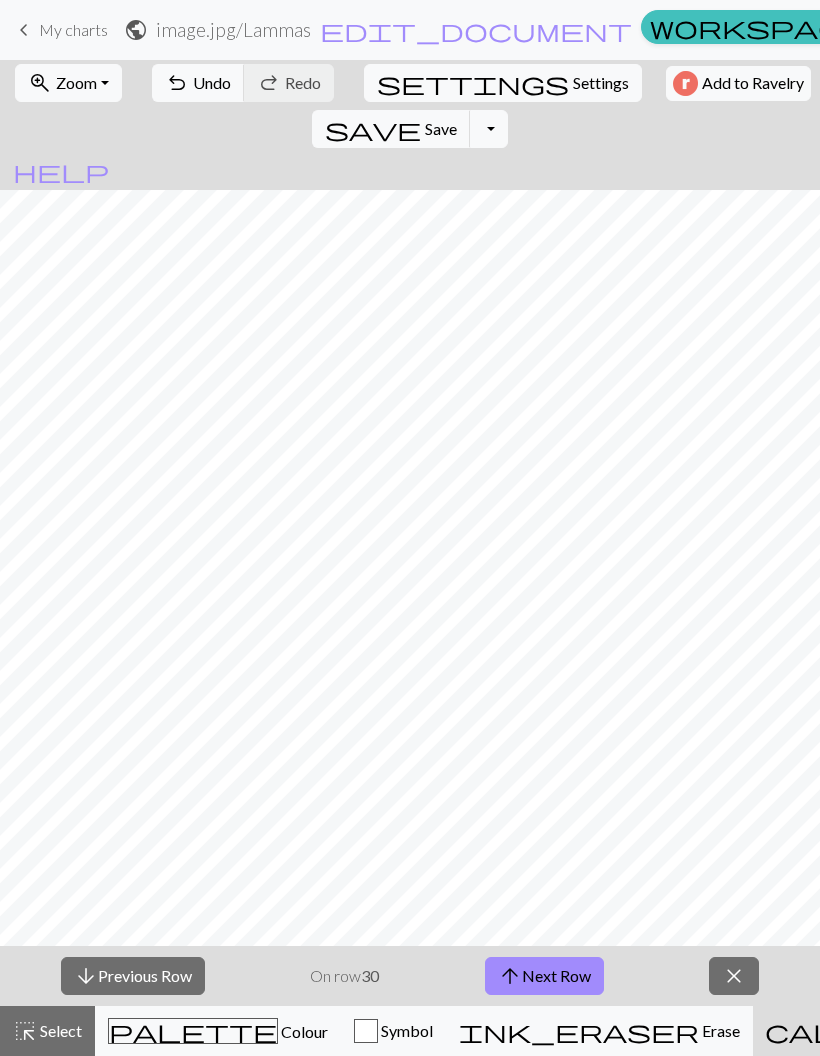 click on "arrow_upward  Next Row" at bounding box center (544, 976) 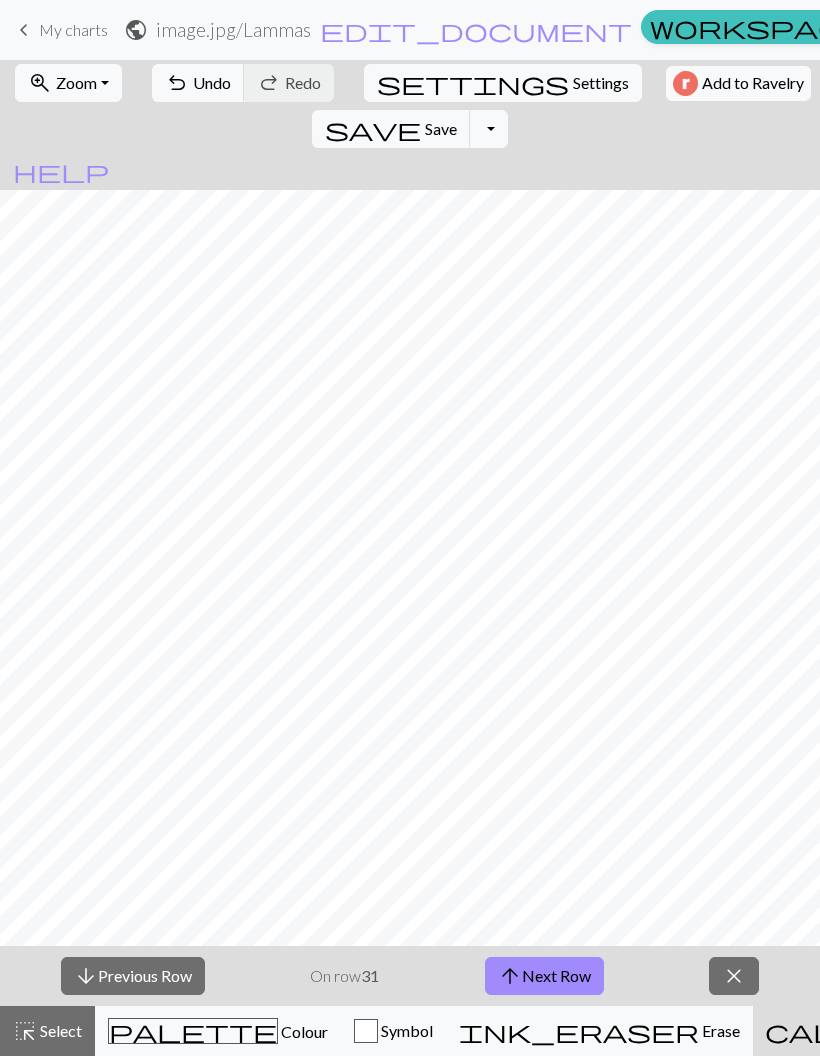 click on "arrow_upward  Next Row" at bounding box center (544, 976) 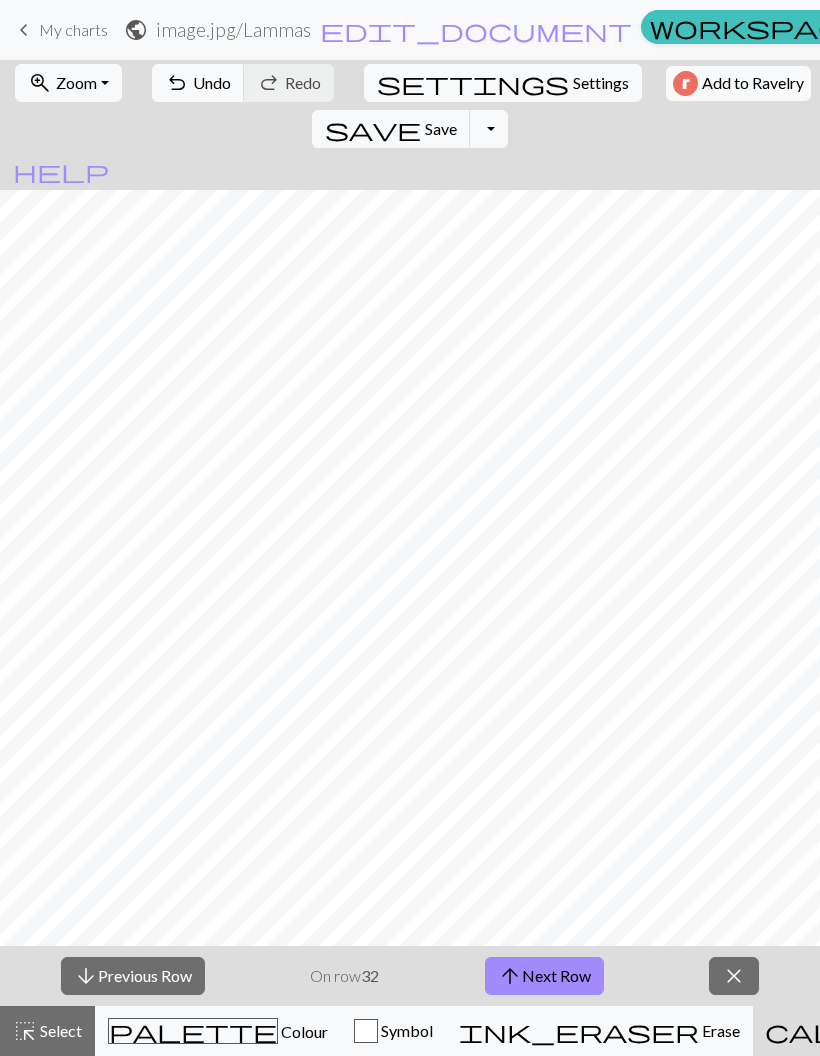 click on "arrow_upward  Next Row" at bounding box center (544, 976) 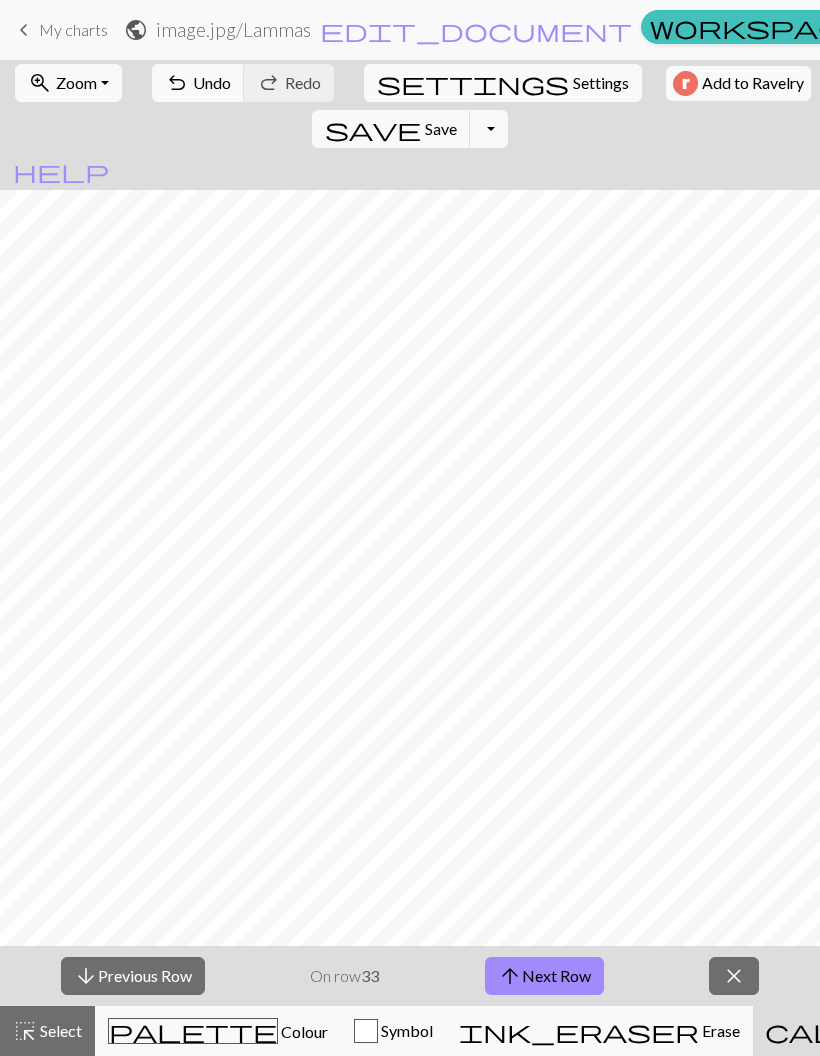 click on "arrow_upward  Next Row" at bounding box center (544, 976) 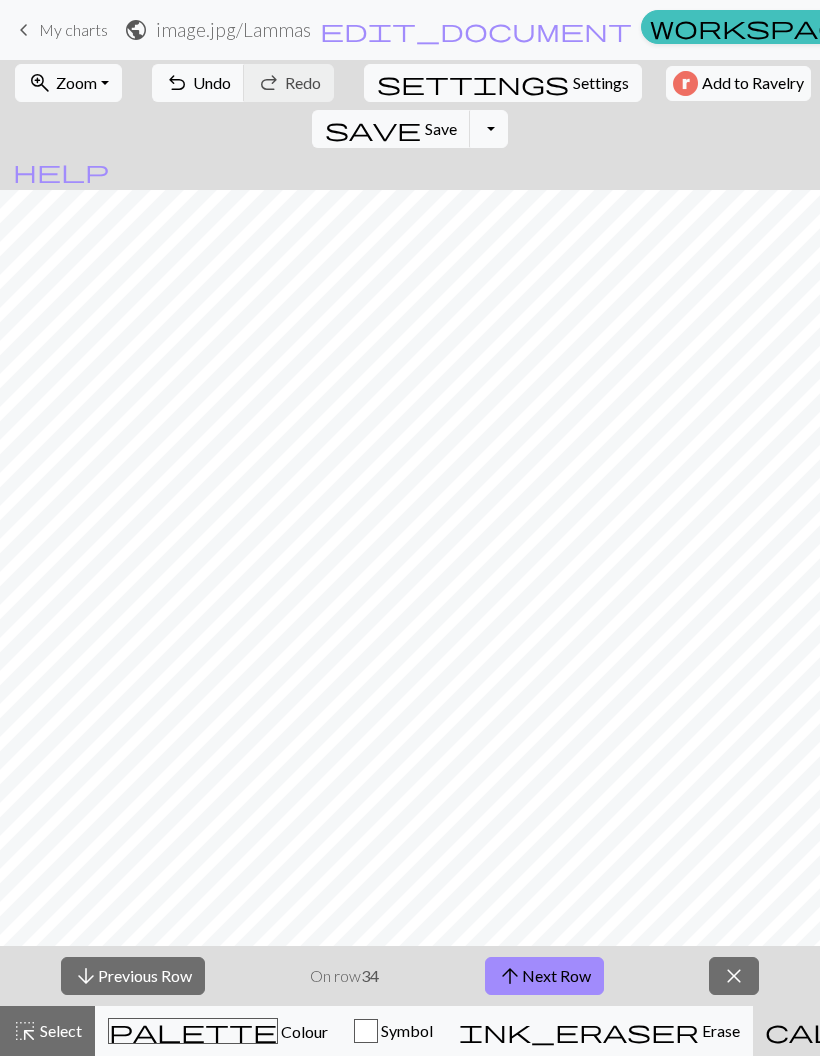 click on "arrow_upward  Next Row" at bounding box center (544, 976) 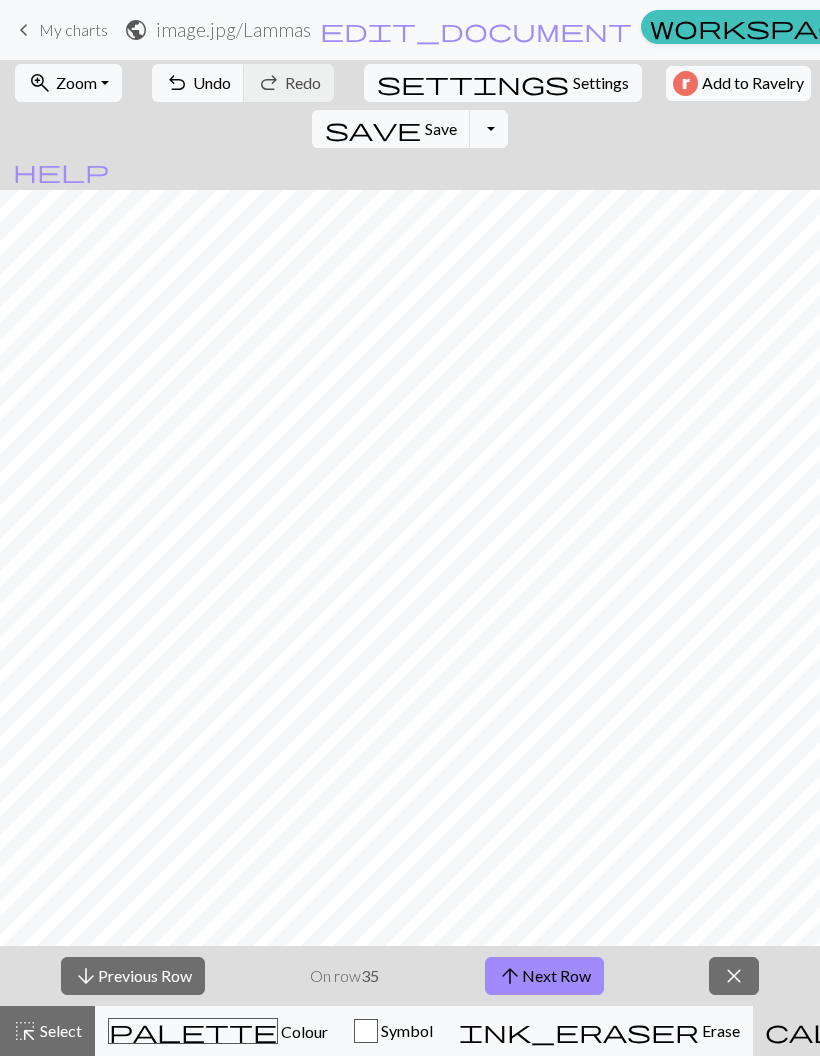 click on "arrow_upward  Next Row" at bounding box center [544, 976] 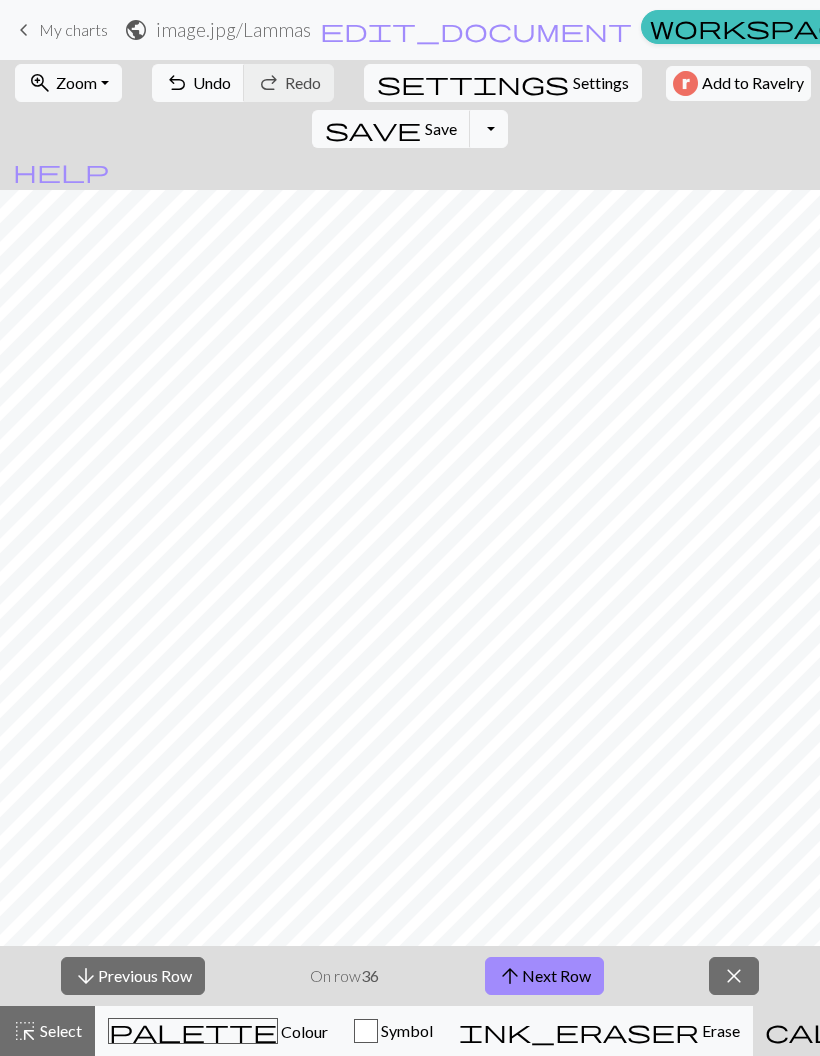 click on "arrow_upward  Next Row" at bounding box center [544, 976] 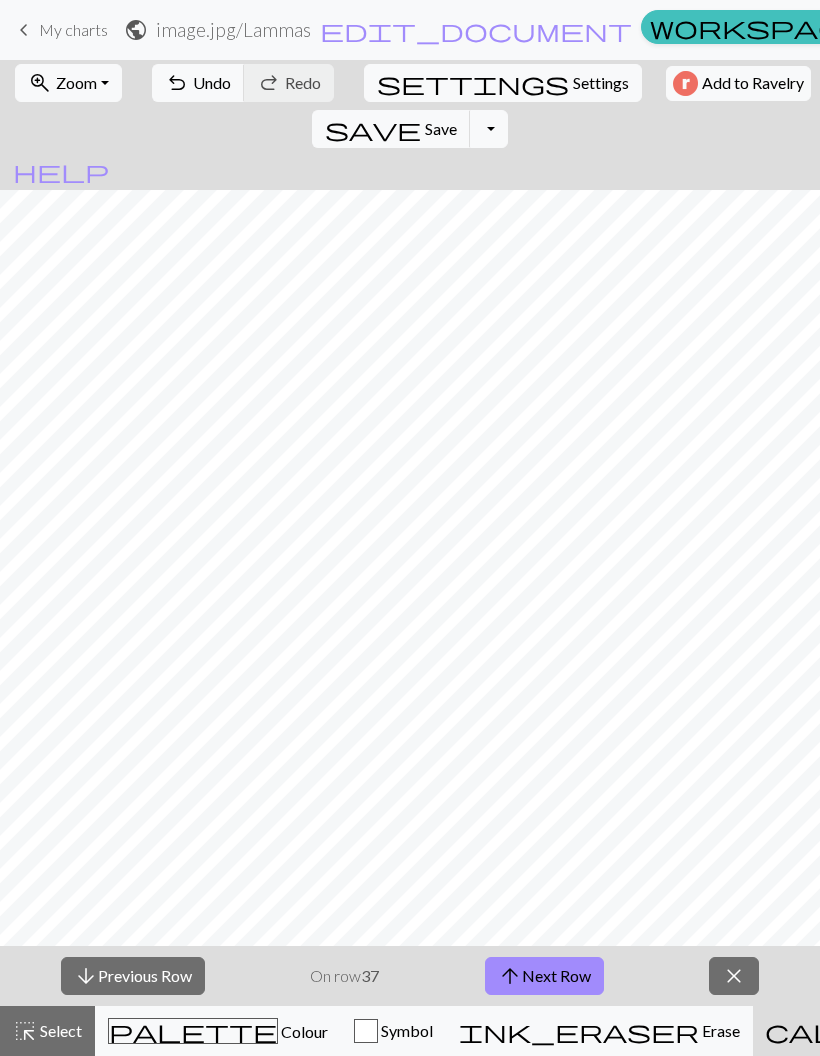 click on "arrow_downward Previous Row" at bounding box center (133, 976) 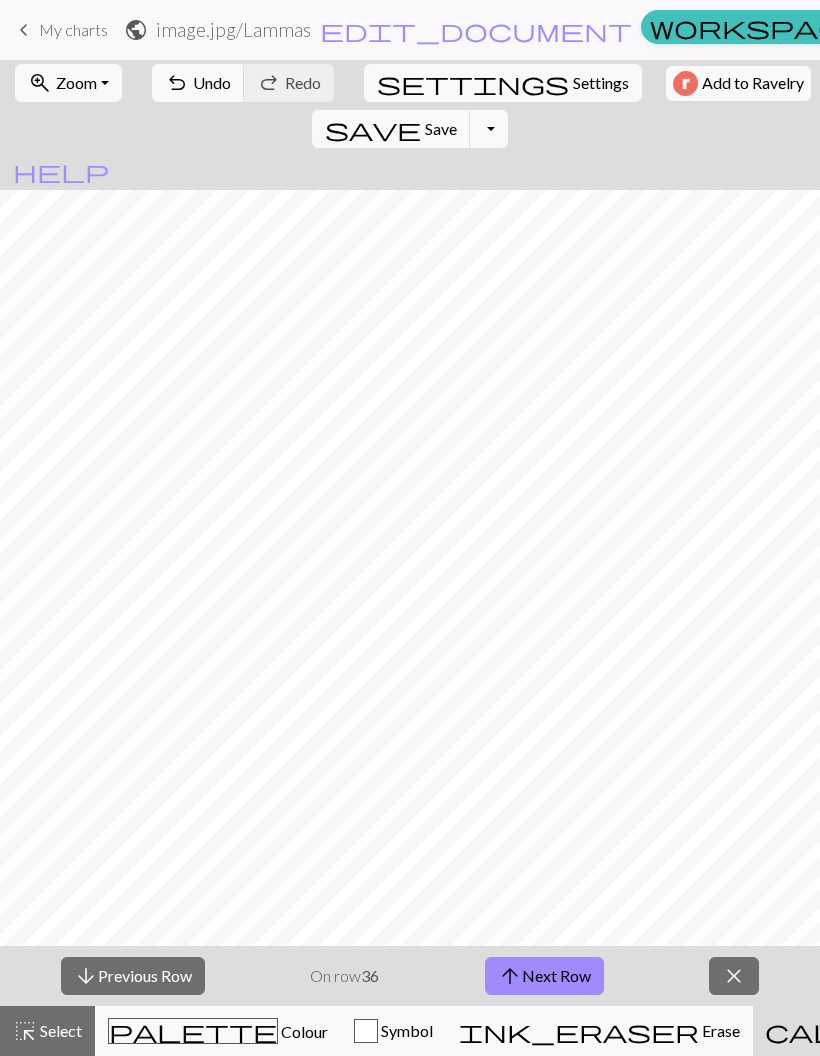 click on "arrow_downward Previous Row" at bounding box center [133, 976] 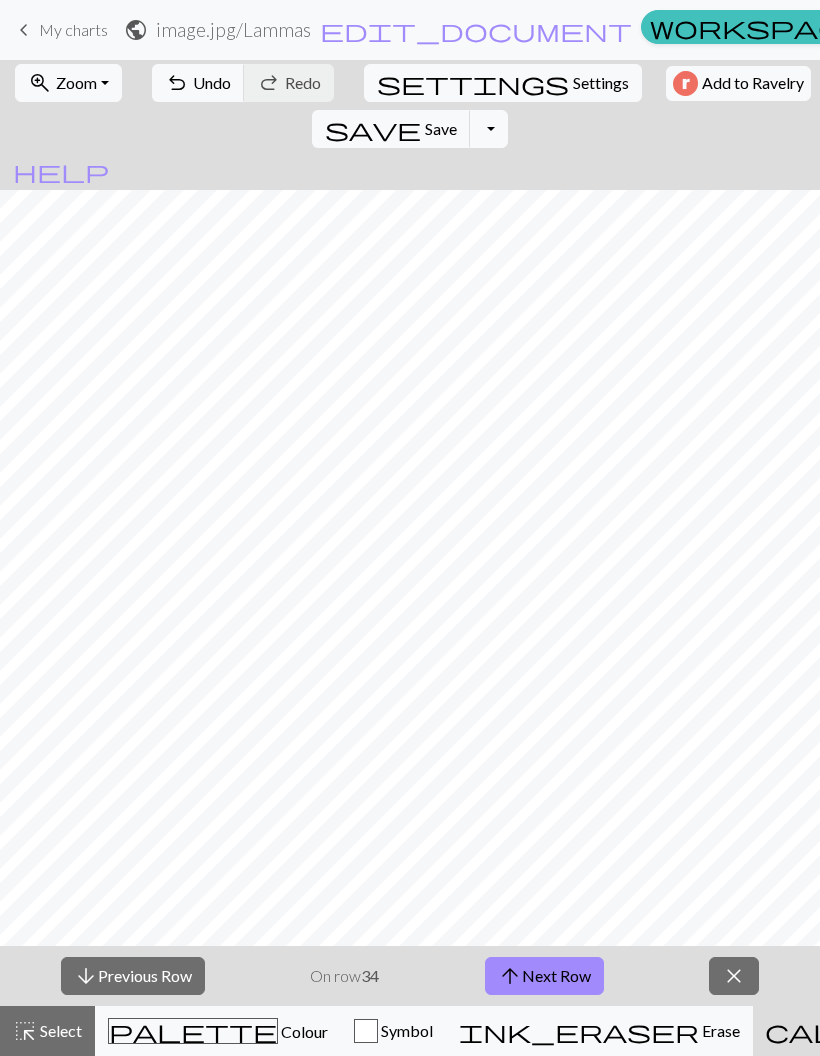 click on "arrow_downward Previous Row" at bounding box center (133, 976) 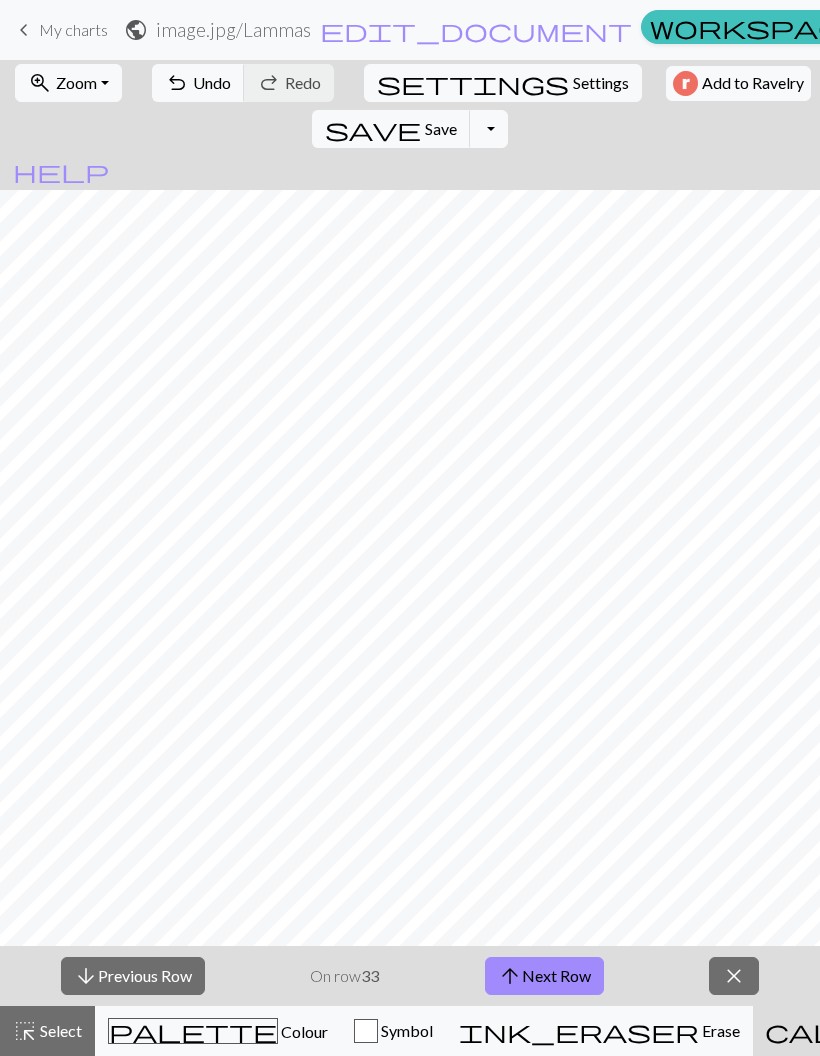 click on "arrow_downward Previous Row" at bounding box center [133, 976] 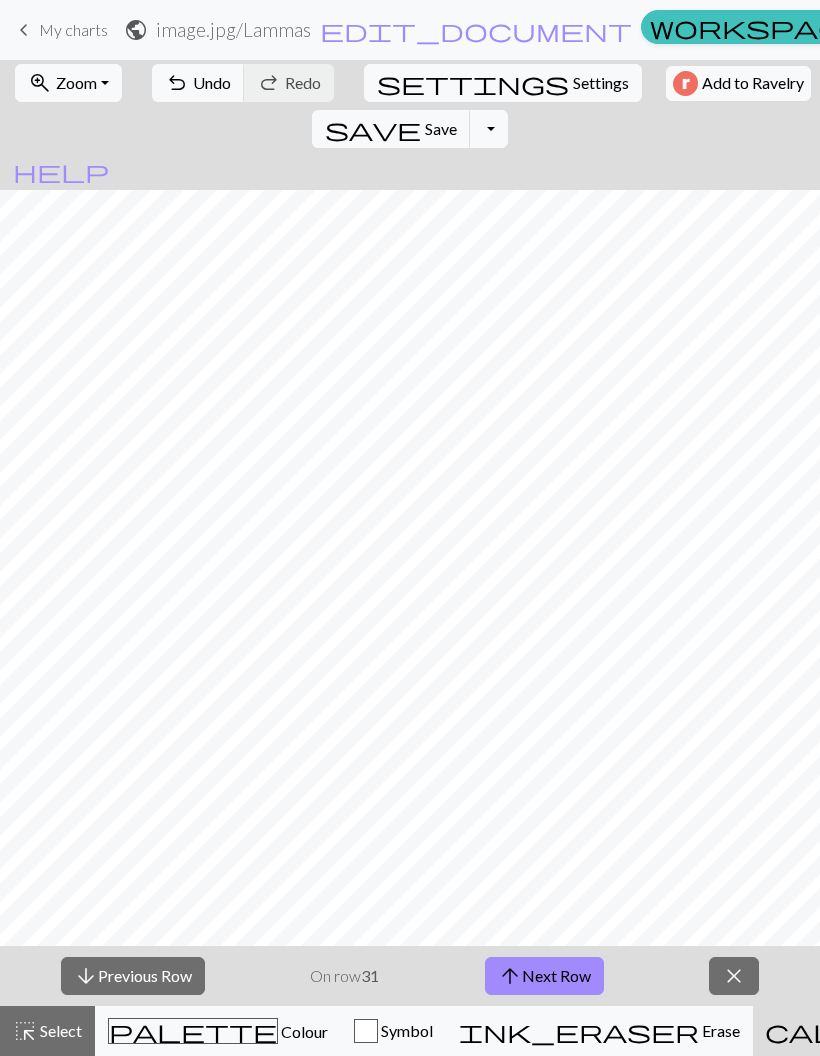 click on "arrow_downward Previous Row" at bounding box center (133, 976) 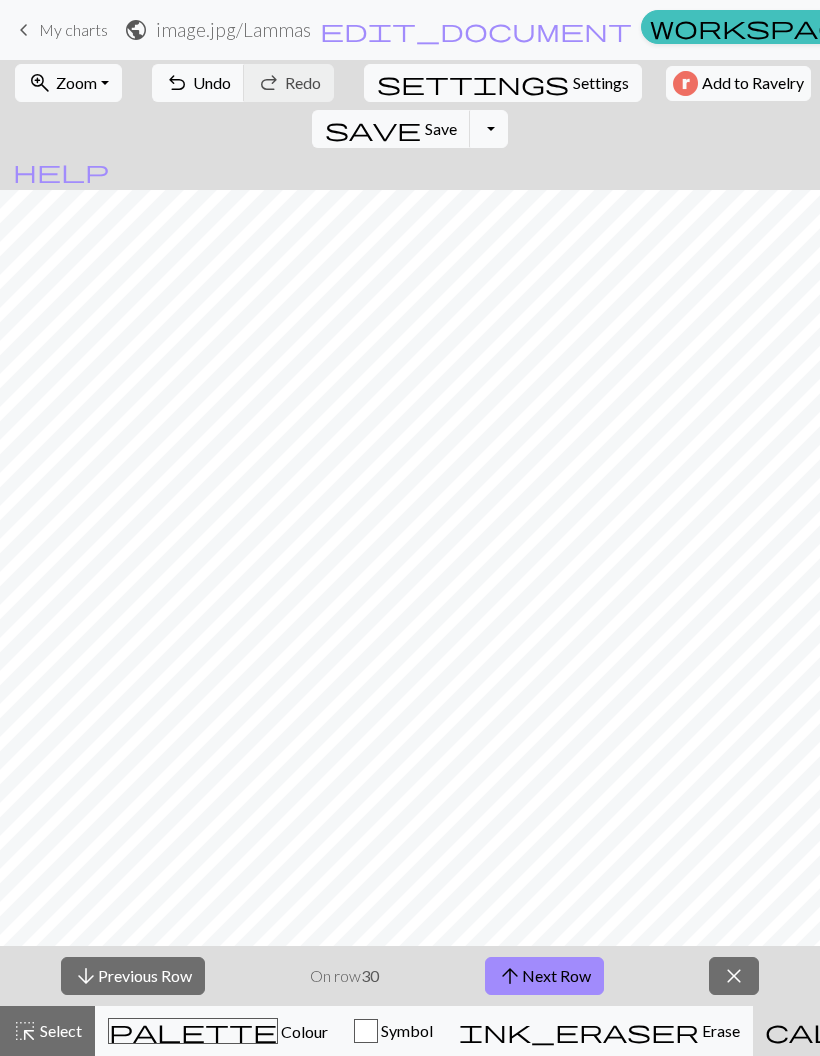 click on "arrow_downward Previous Row" at bounding box center [133, 976] 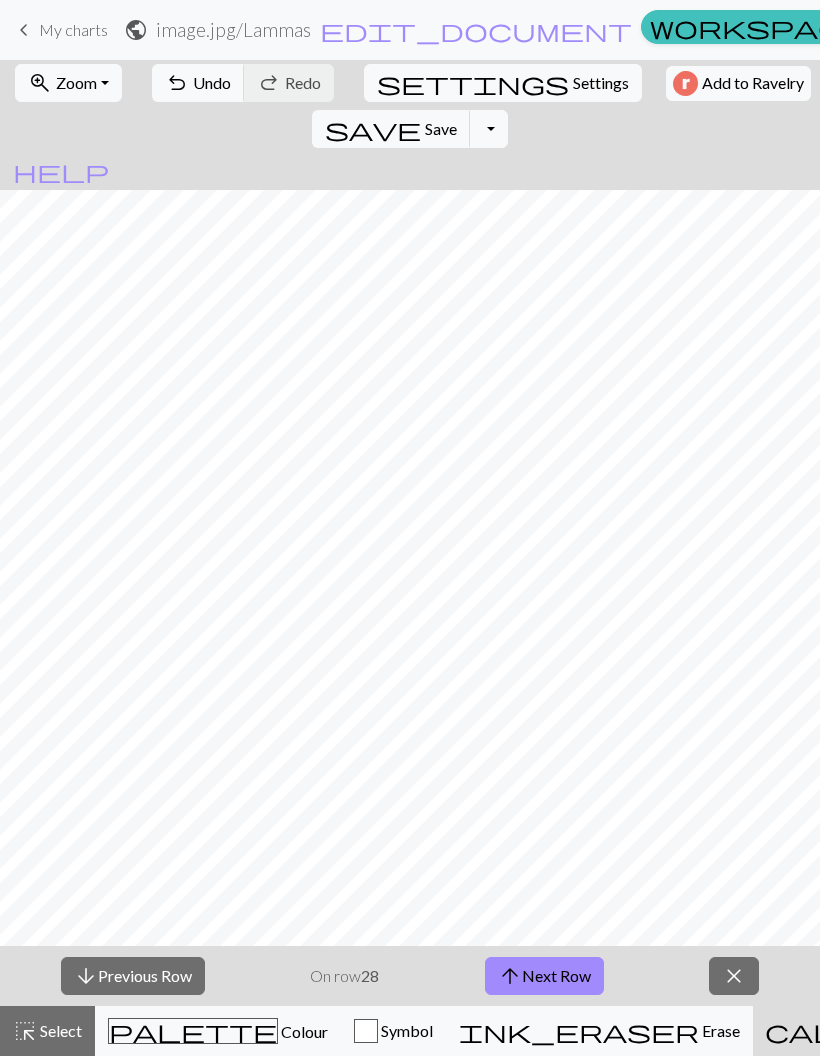 click on "arrow_downward Previous Row" at bounding box center [133, 976] 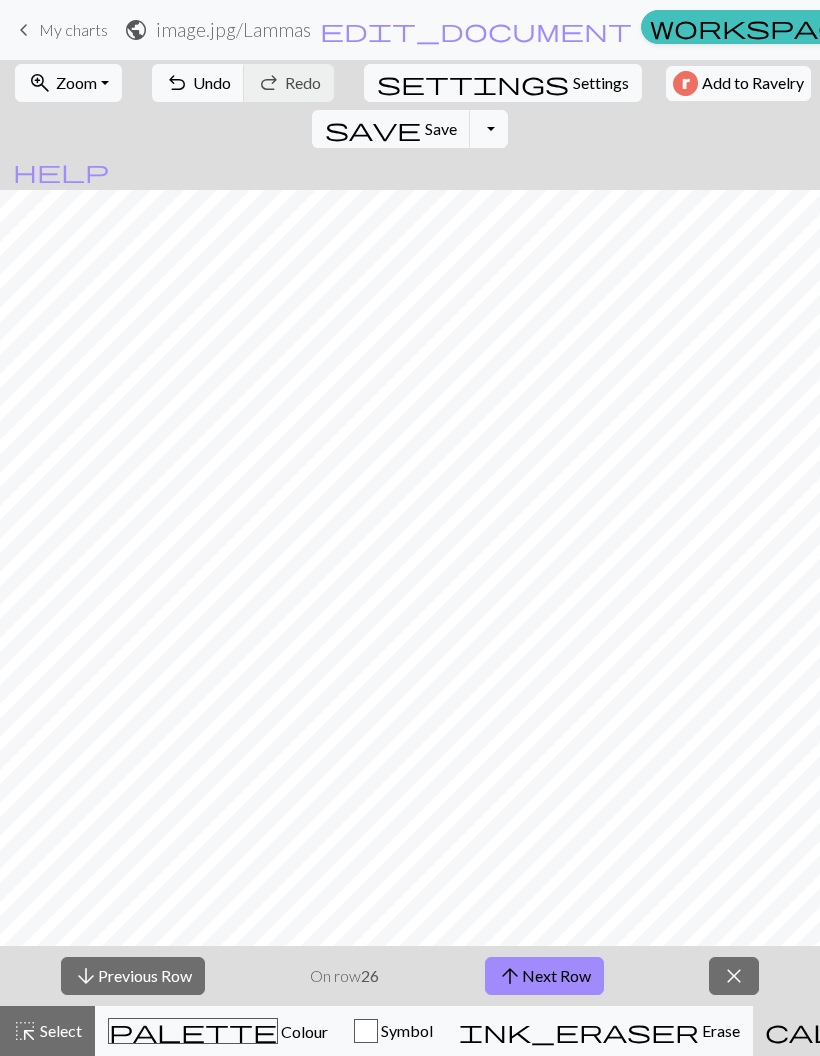 click on "arrow_downward Previous Row" at bounding box center (133, 976) 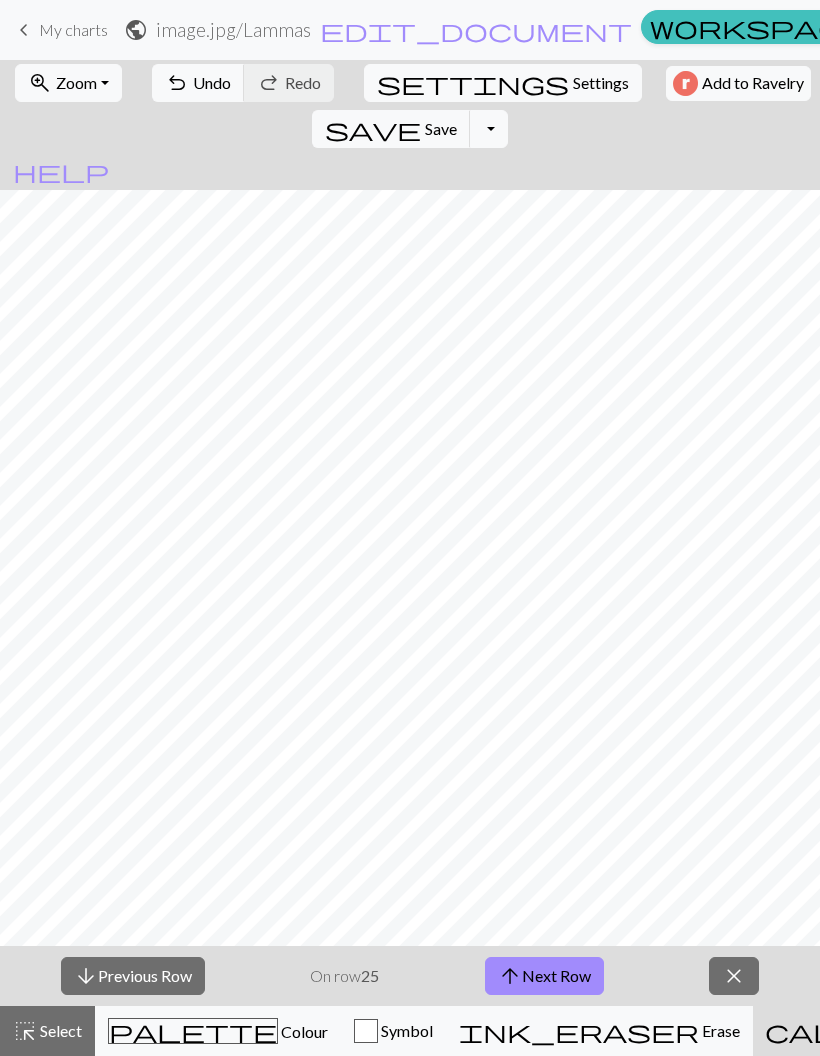 click on "arrow_downward Previous Row" at bounding box center (133, 976) 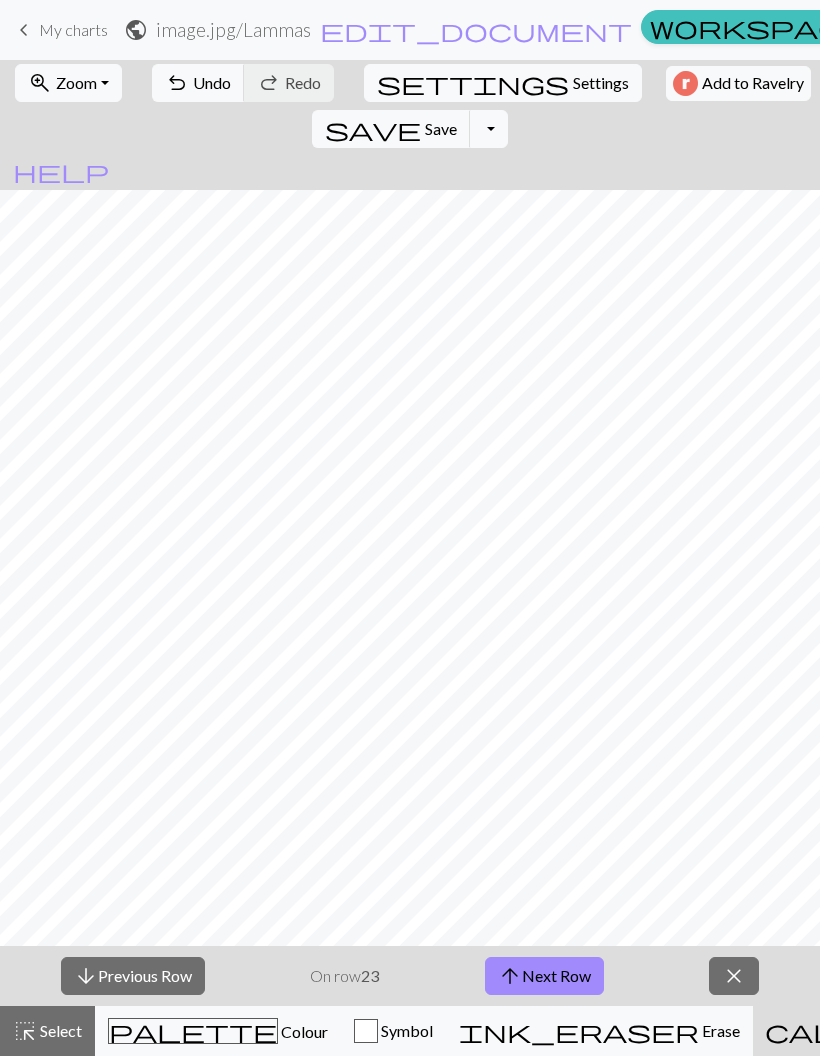 click on "arrow_downward Previous Row" at bounding box center (133, 976) 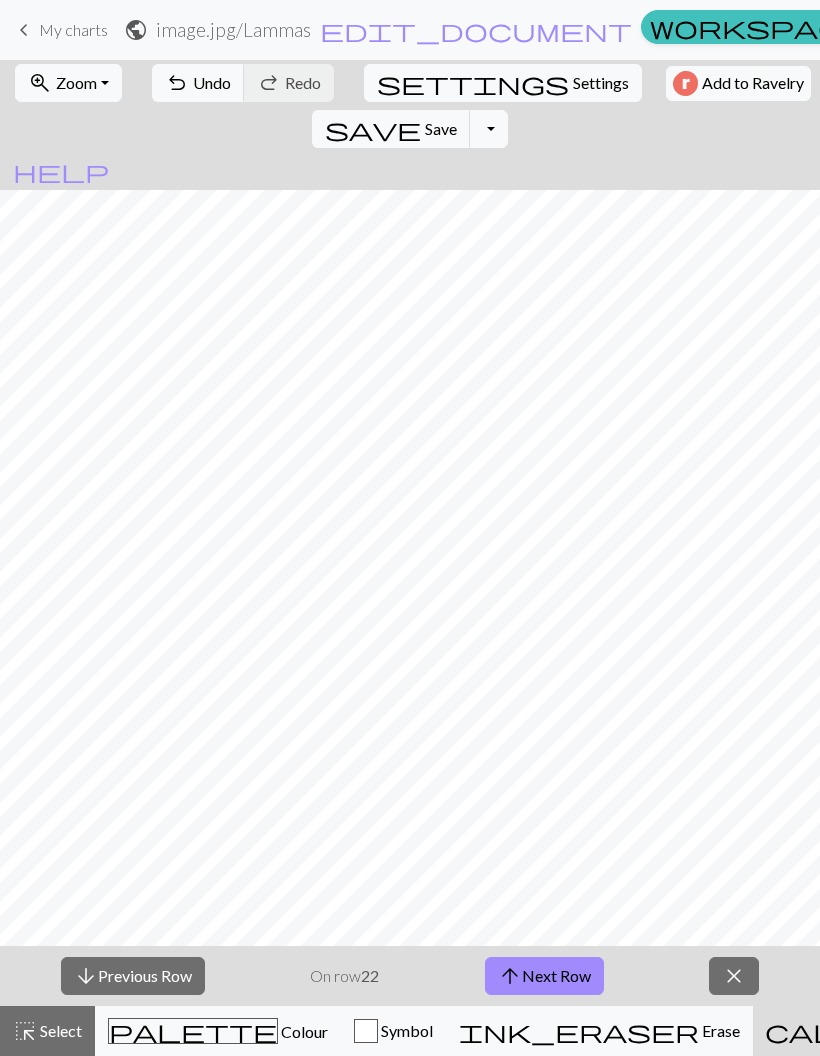 click on "arrow_downward Previous Row" at bounding box center [133, 976] 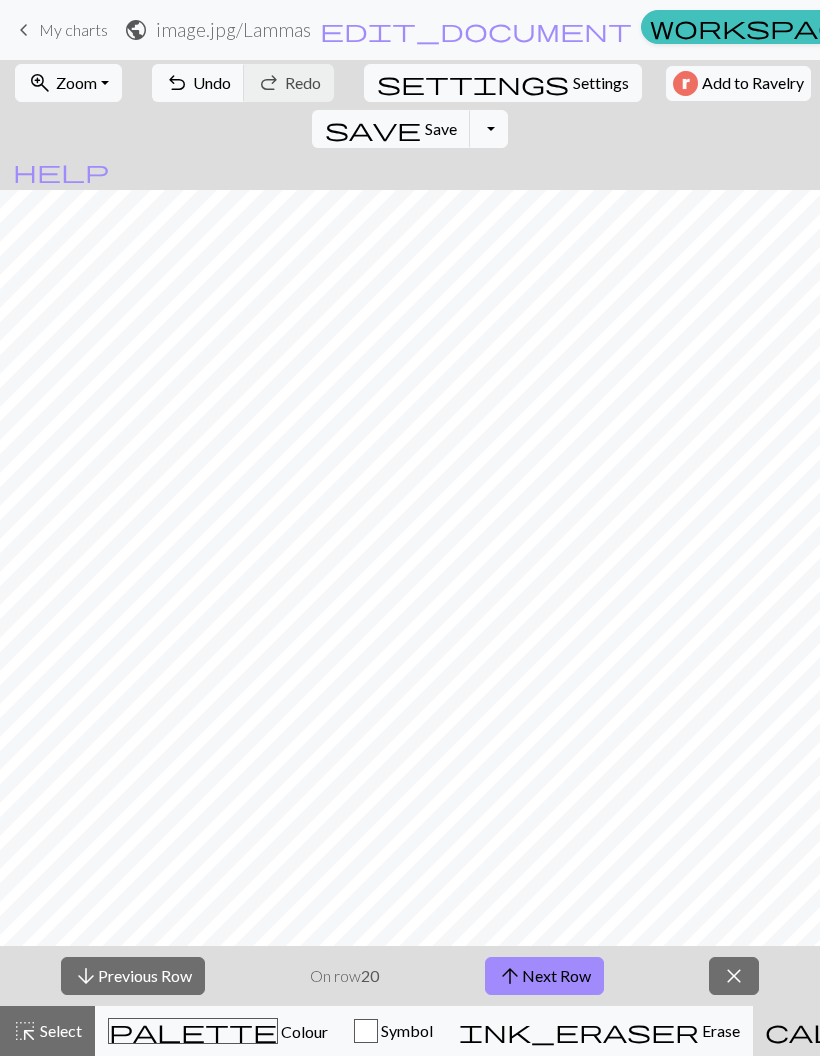 click on "arrow_downward Previous Row" at bounding box center (133, 976) 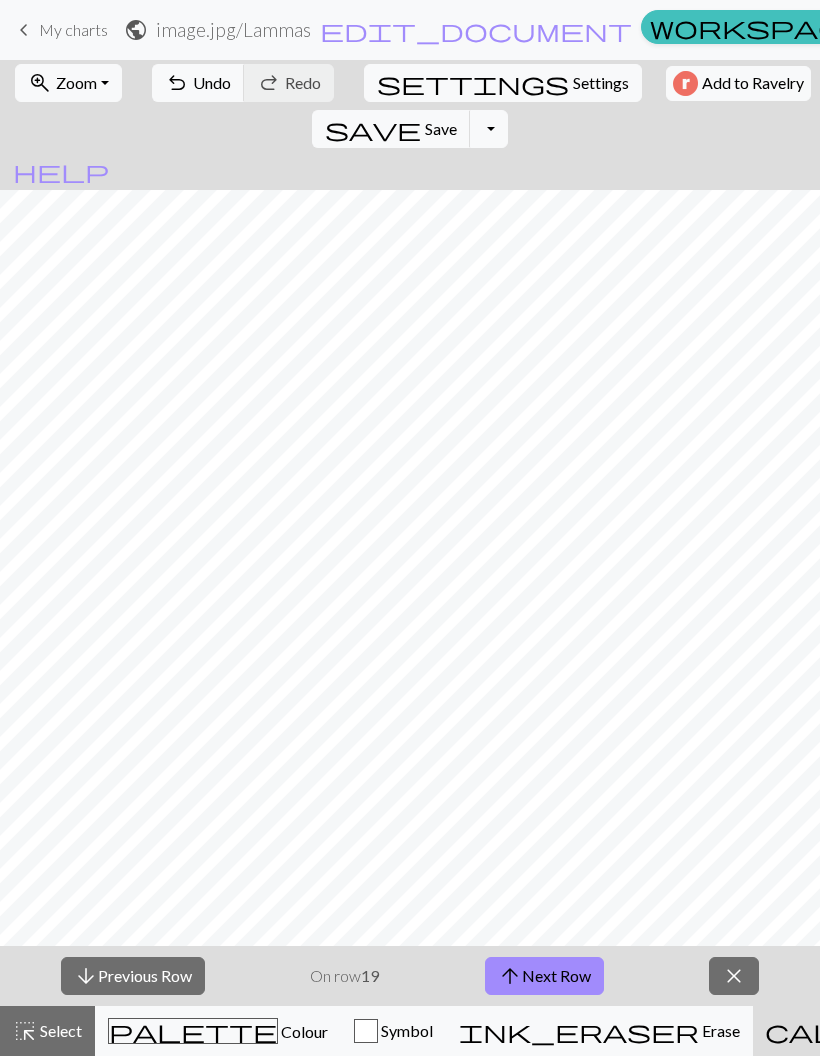 click on "arrow_downward Previous Row" at bounding box center [133, 976] 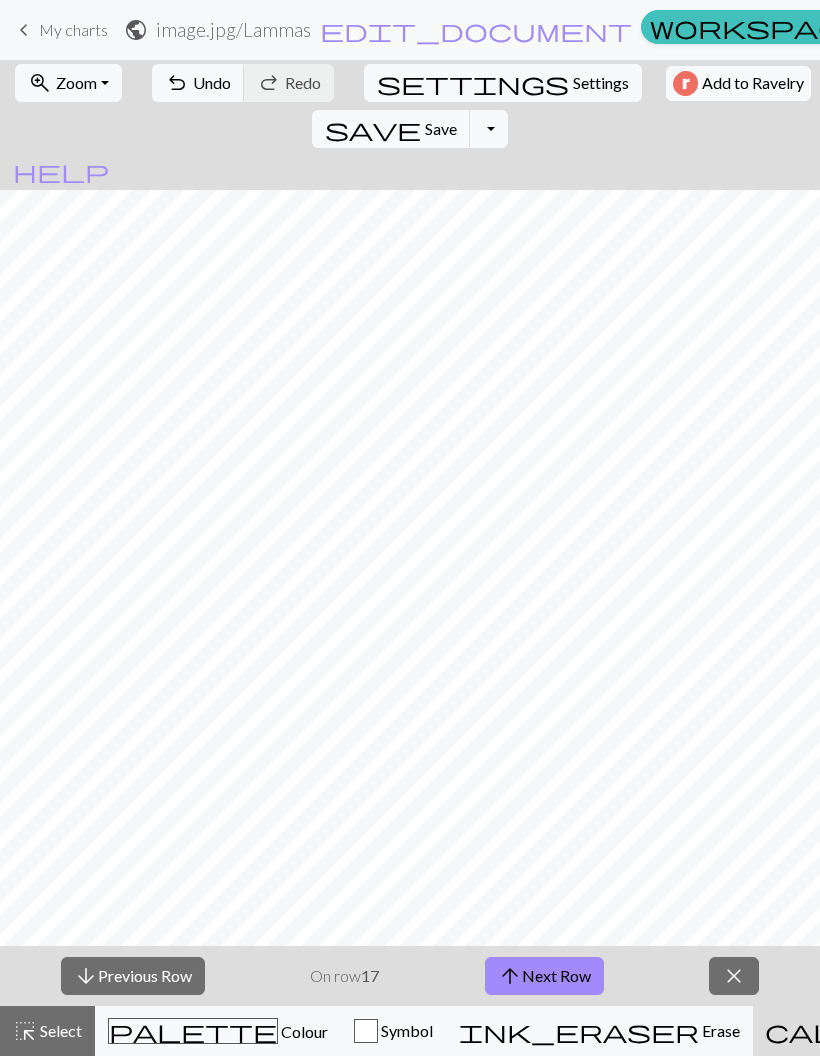 click on "arrow_downward Previous Row" at bounding box center (133, 976) 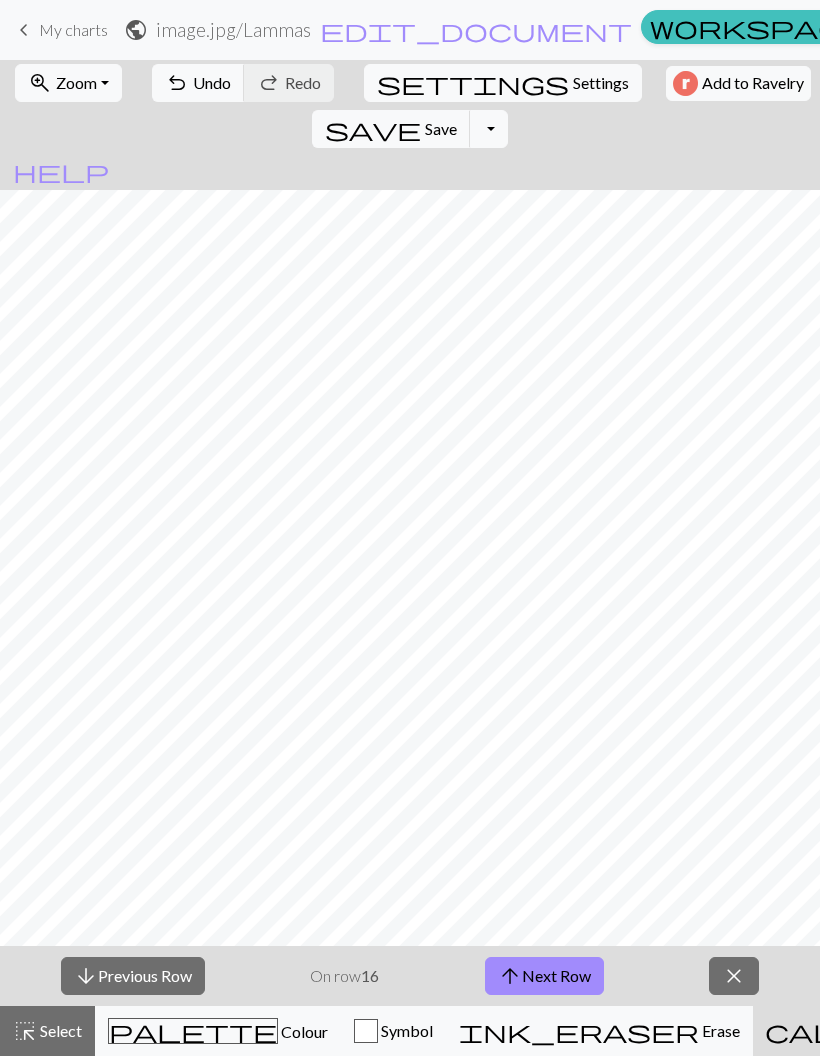 click on "arrow_downward Previous Row" at bounding box center [133, 976] 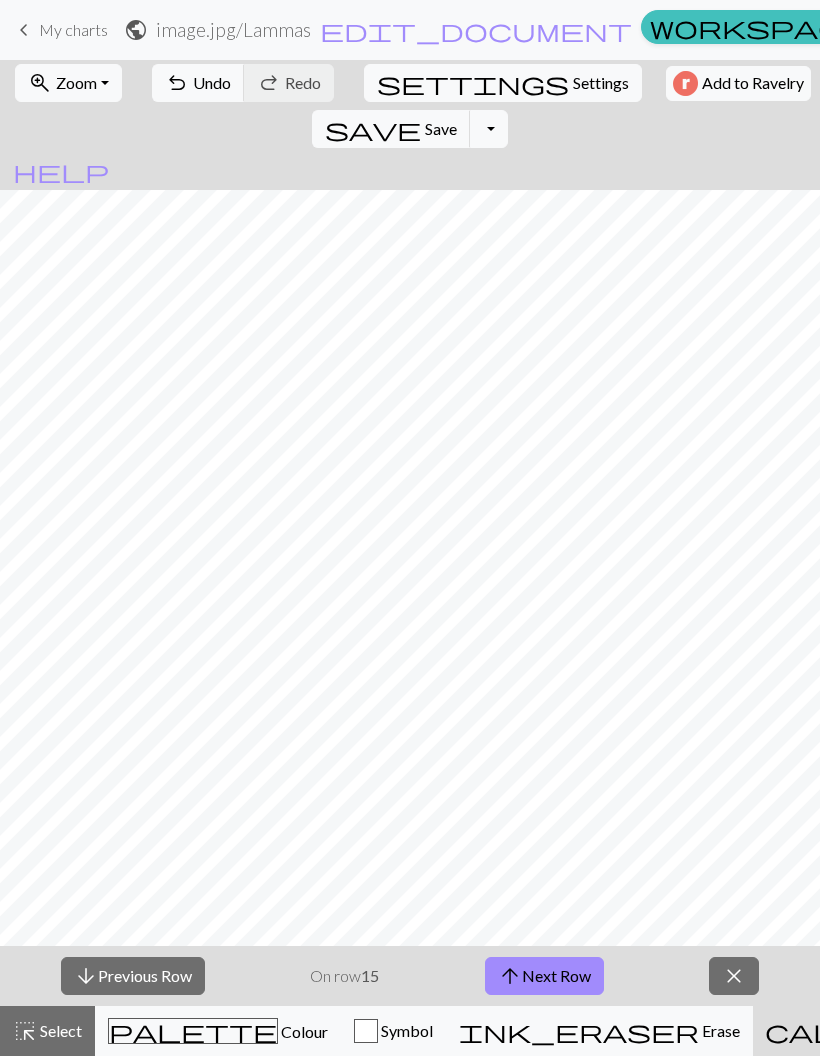 click on "arrow_upward  Next Row" at bounding box center [544, 976] 